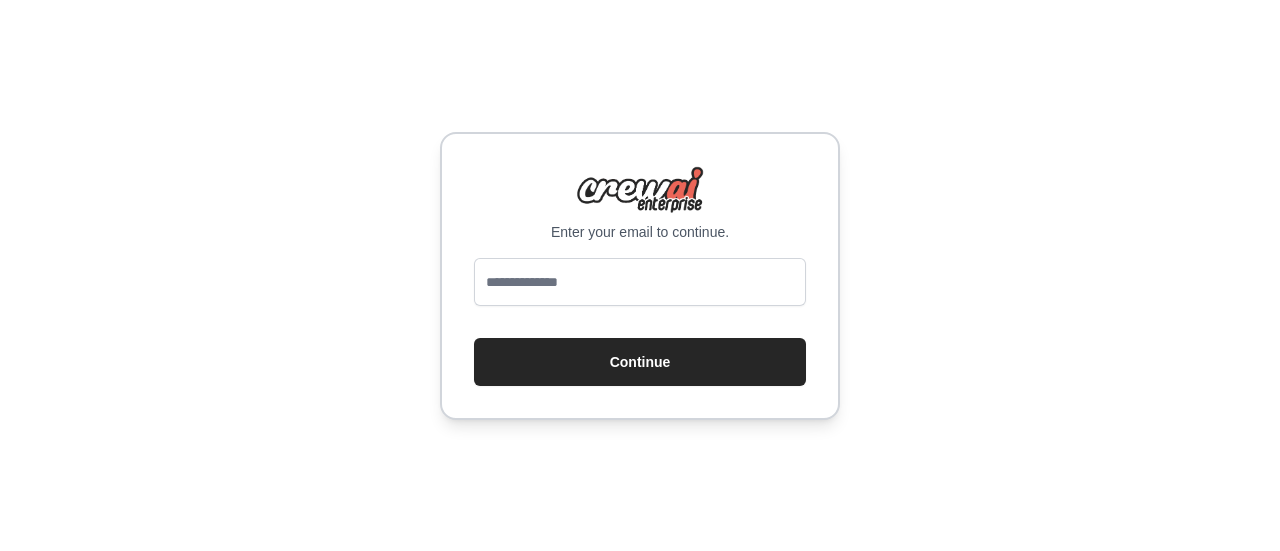 scroll, scrollTop: 0, scrollLeft: 0, axis: both 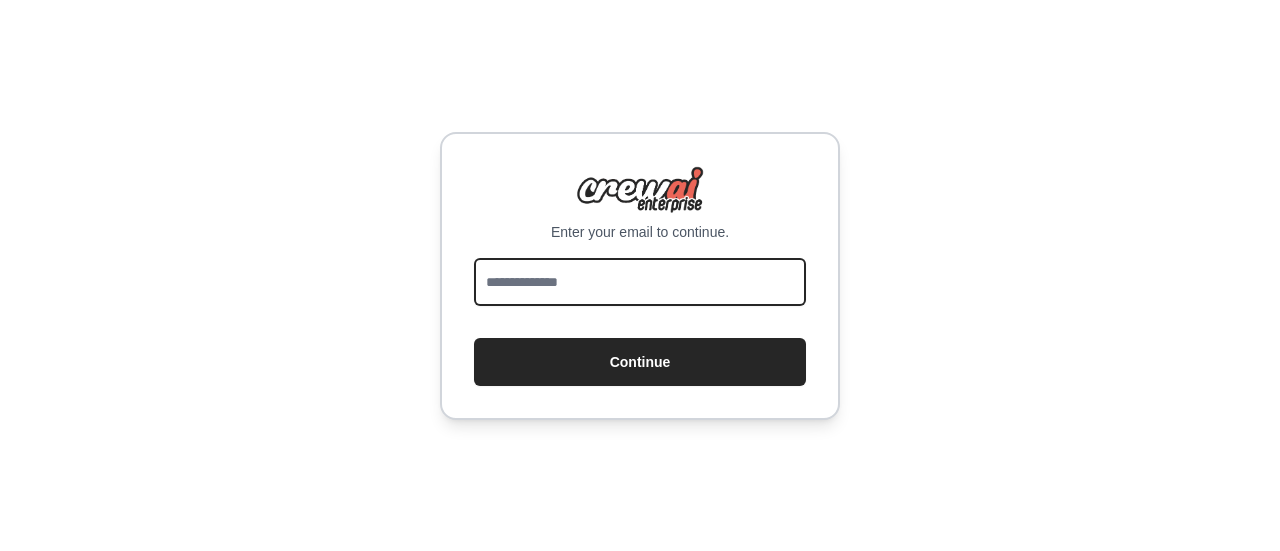 click at bounding box center (640, 282) 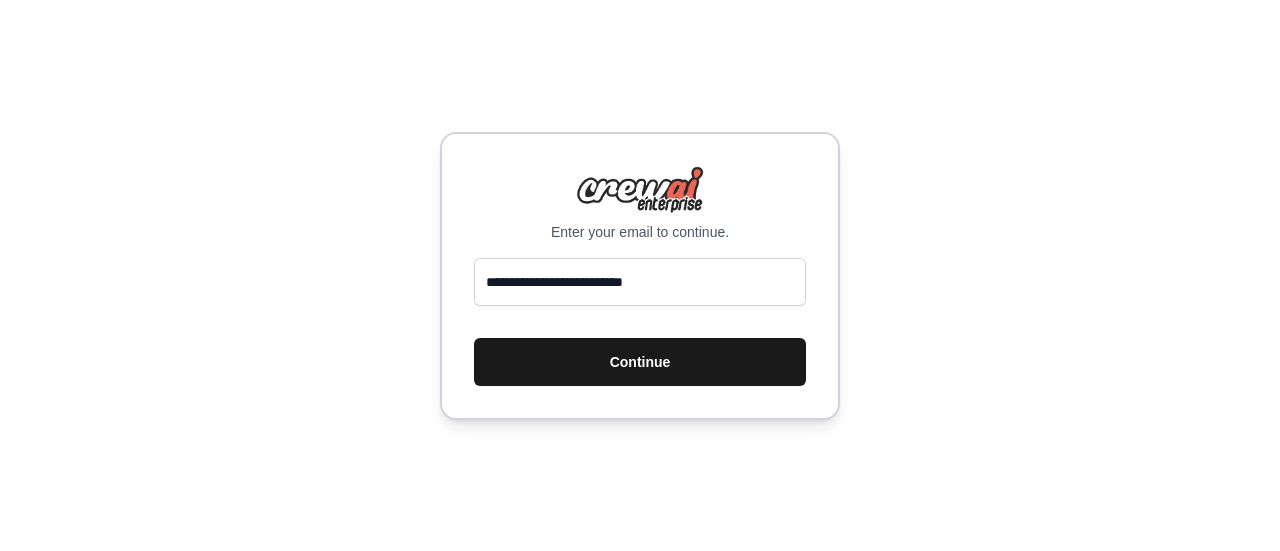 click on "Continue" at bounding box center [640, 362] 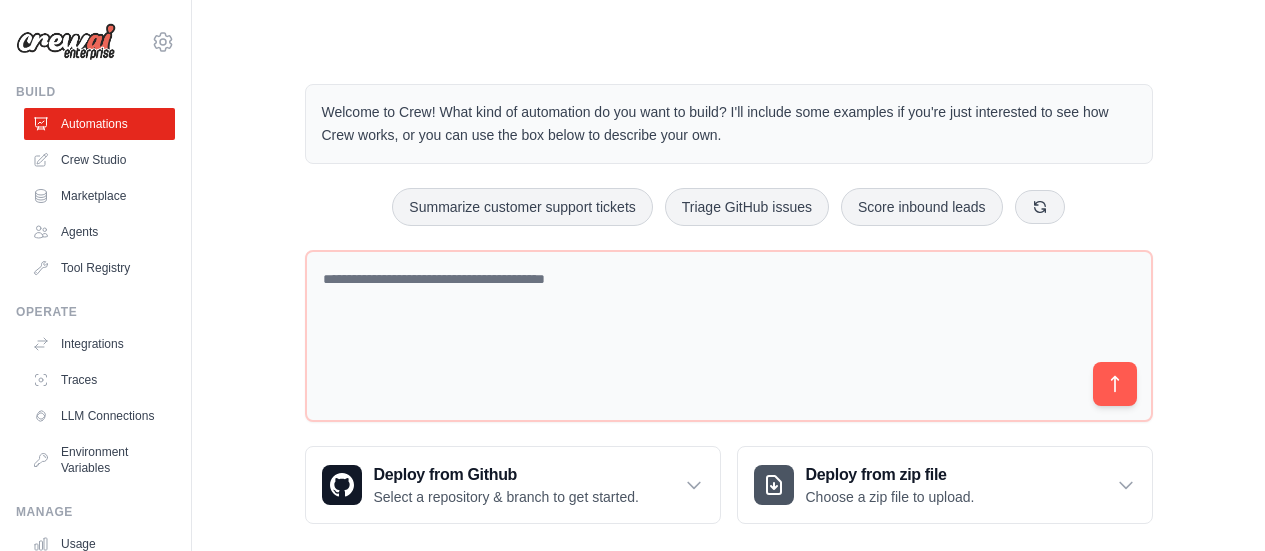 scroll, scrollTop: 0, scrollLeft: 0, axis: both 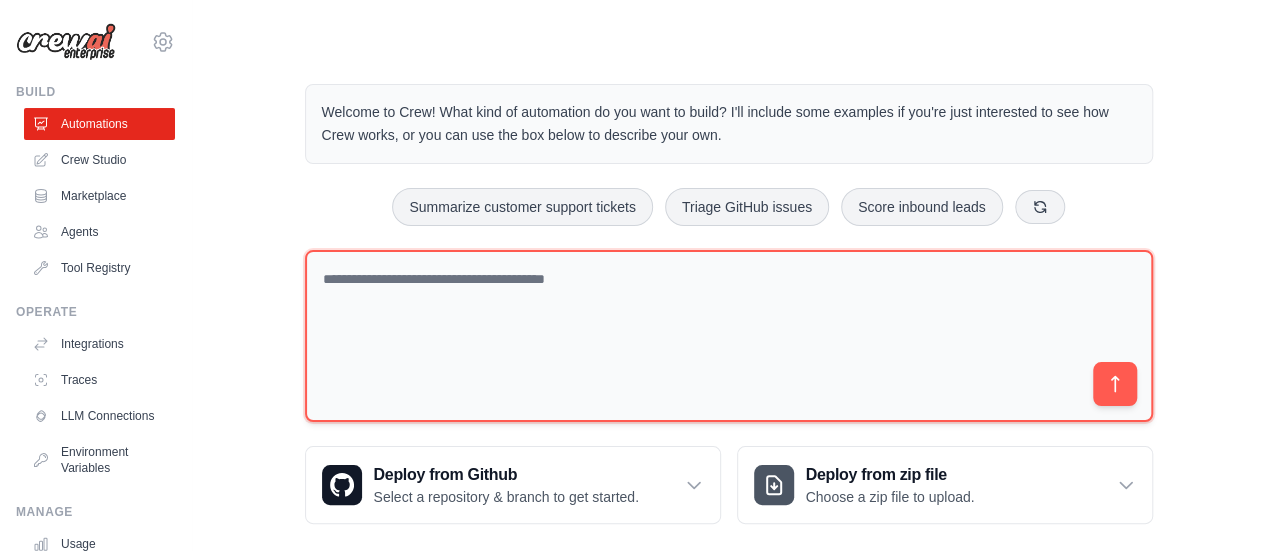 click at bounding box center (729, 336) 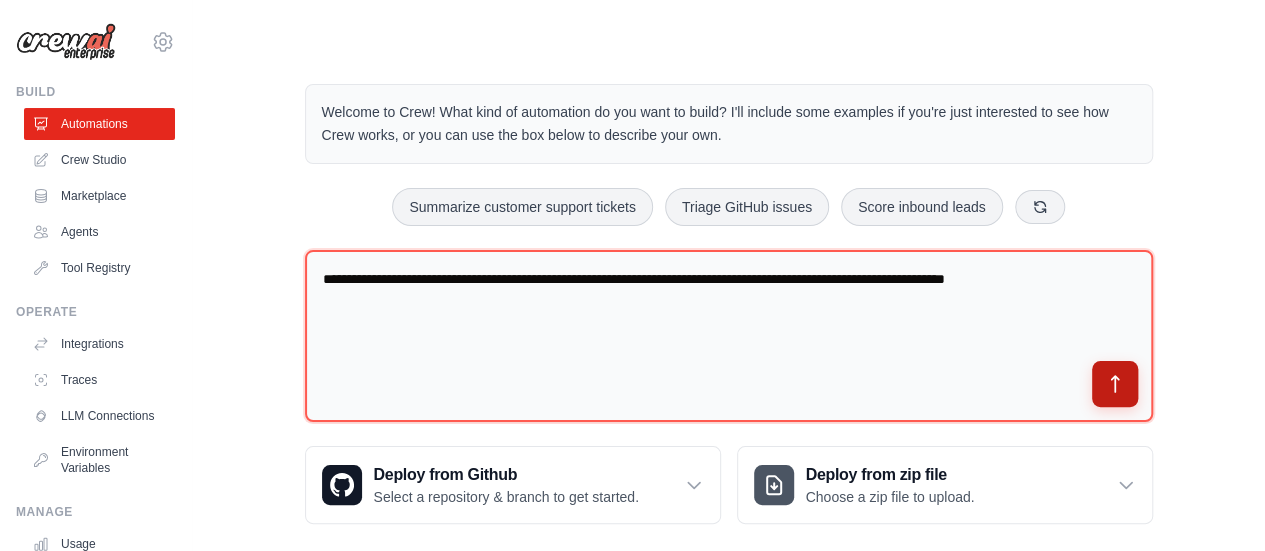 type on "**********" 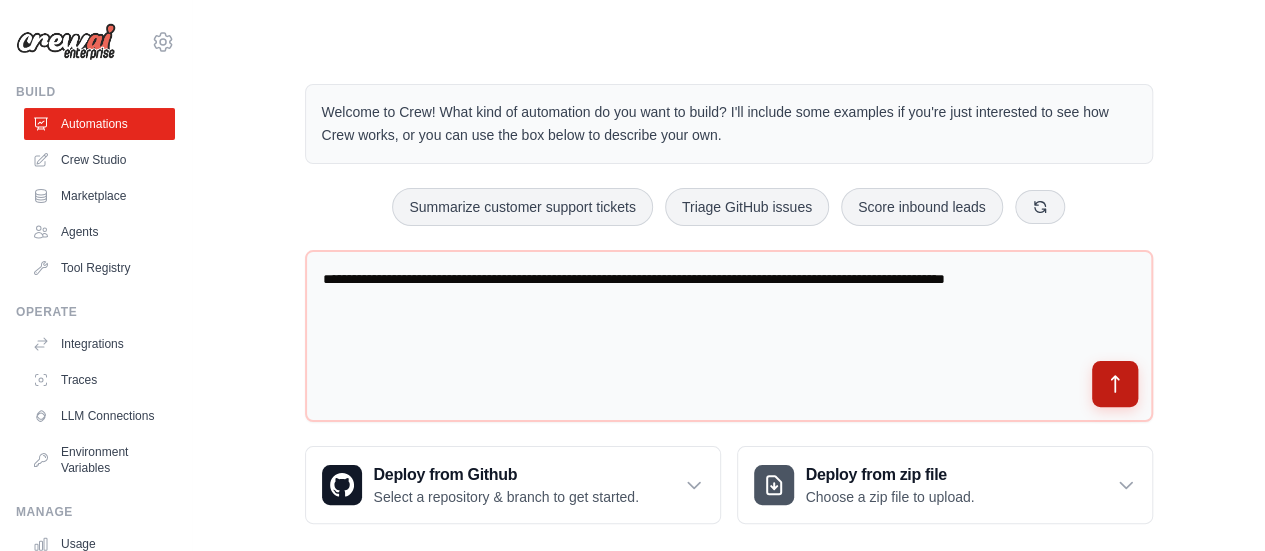 click 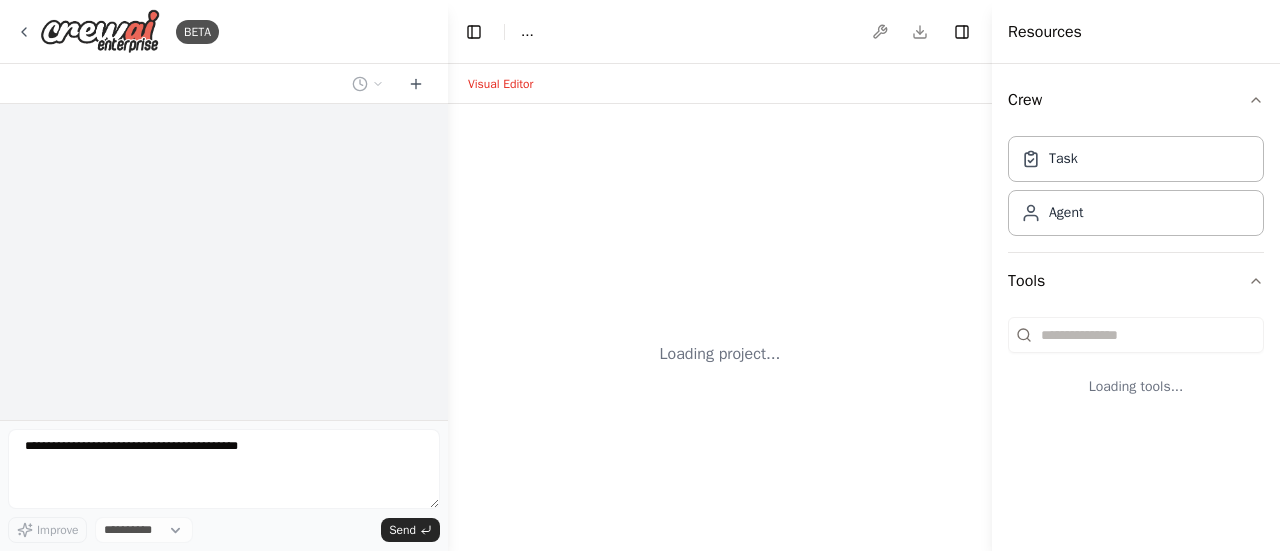 scroll, scrollTop: 0, scrollLeft: 0, axis: both 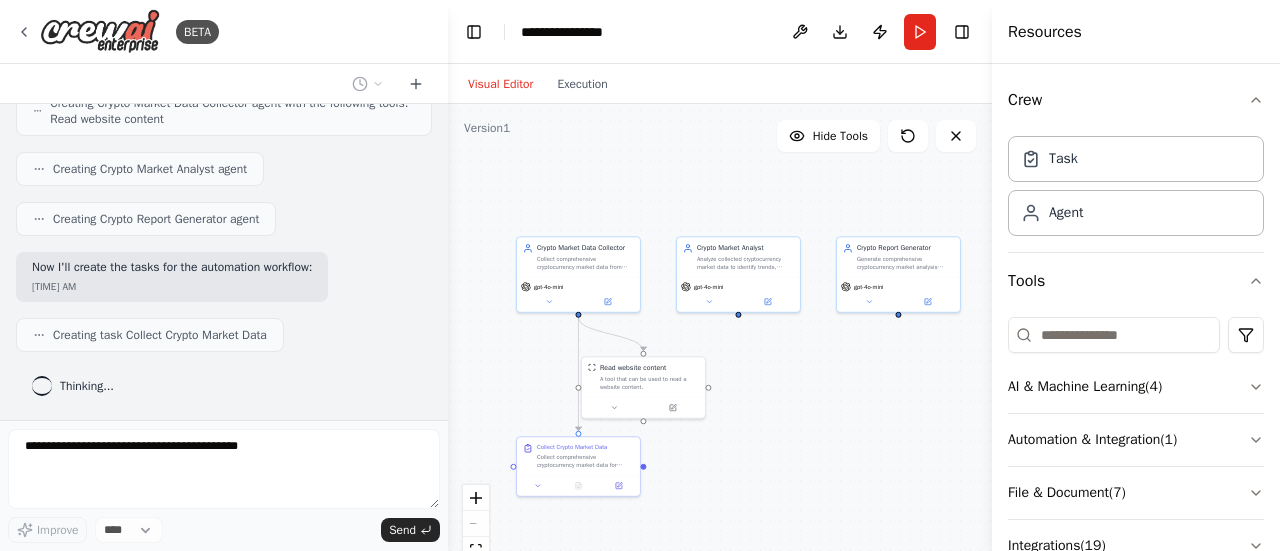 drag, startPoint x: 784, startPoint y: 219, endPoint x: 652, endPoint y: 161, distance: 144.18044 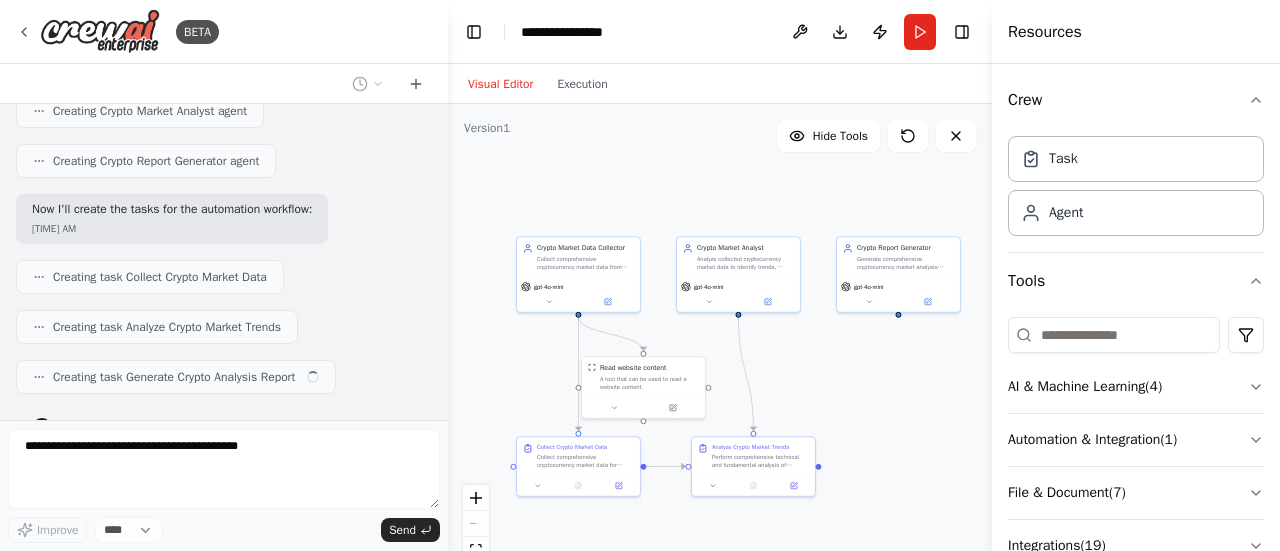 scroll, scrollTop: 886, scrollLeft: 0, axis: vertical 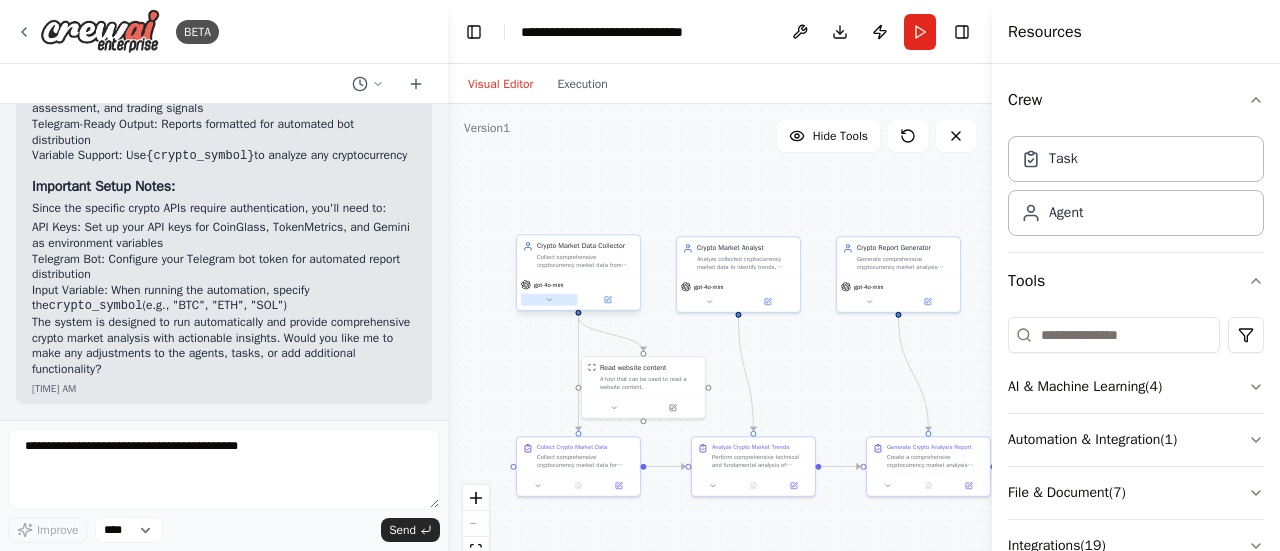 click at bounding box center (549, 300) 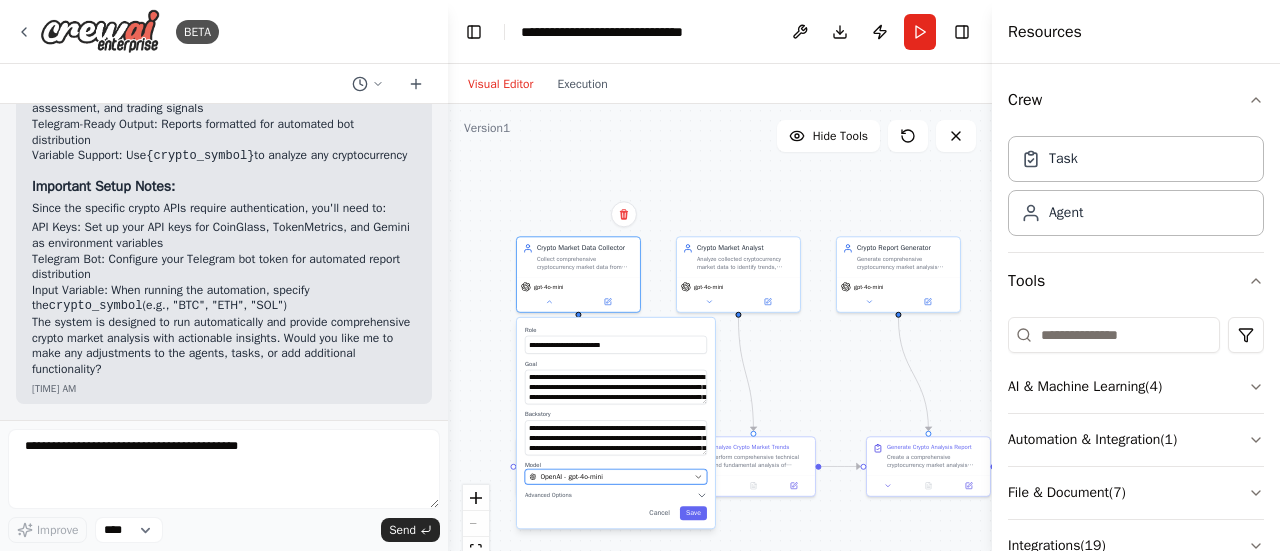click on "OpenAI - gpt-4o-mini" at bounding box center (609, 477) 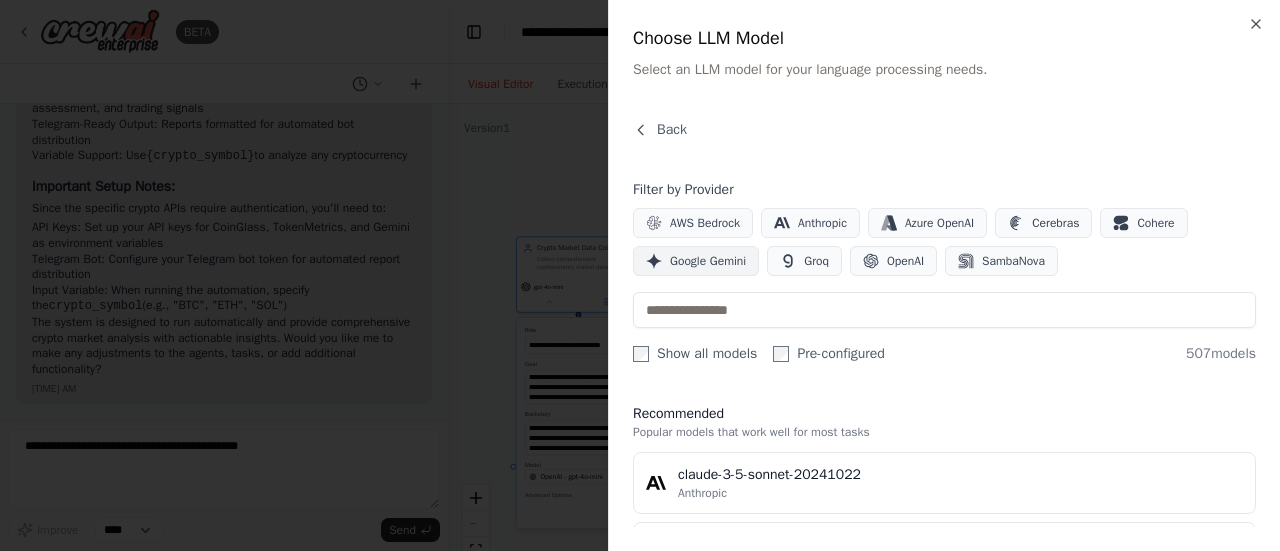click on "Google Gemini" at bounding box center [708, 261] 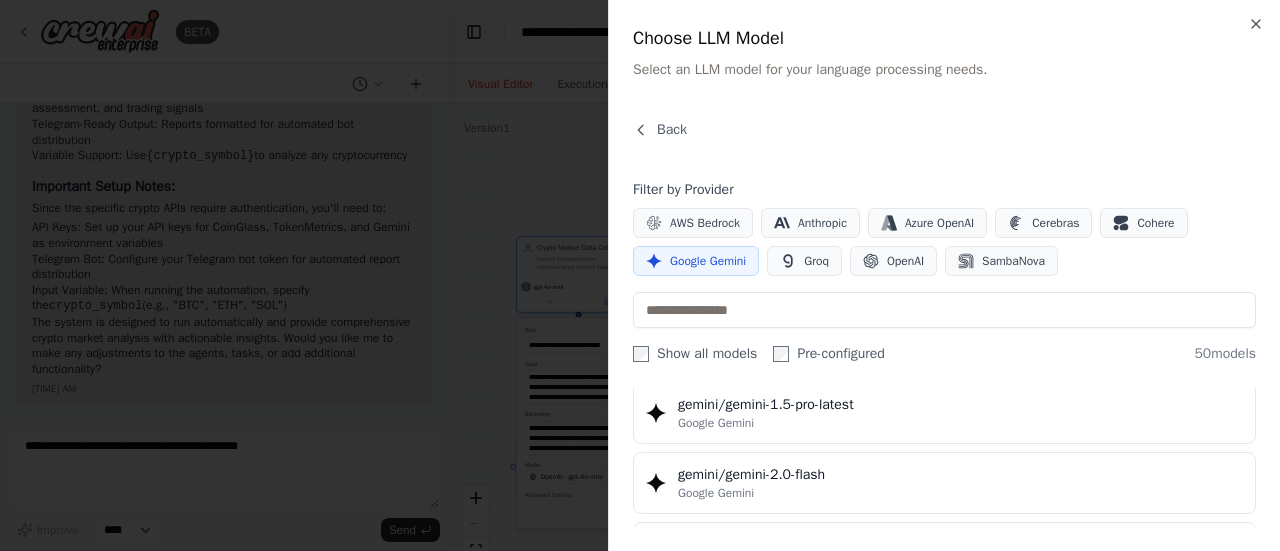scroll, scrollTop: 970, scrollLeft: 0, axis: vertical 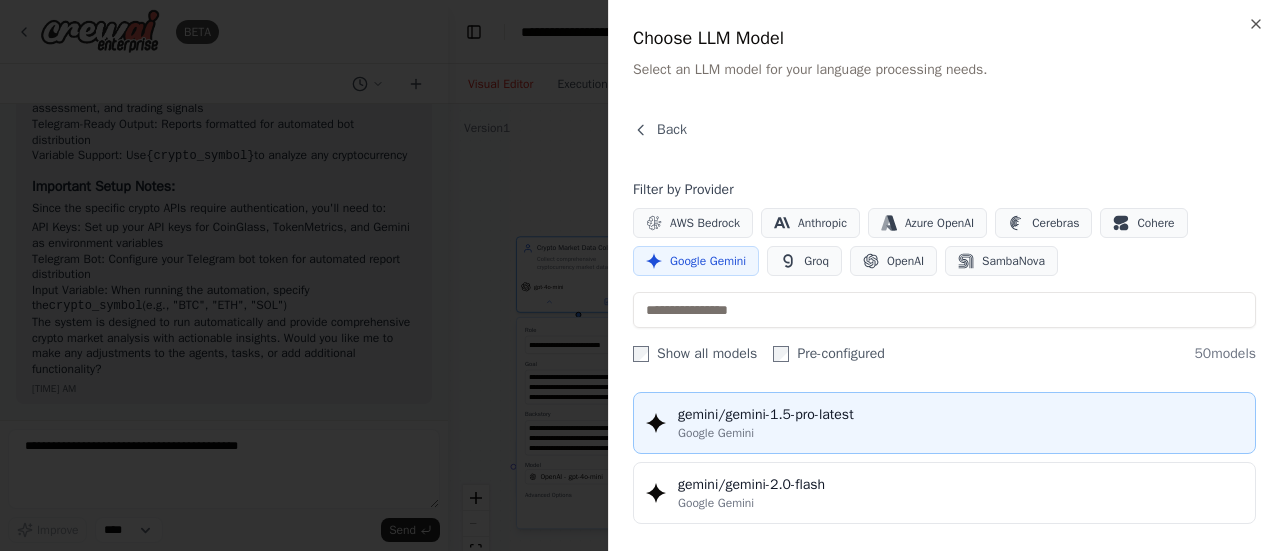 click on "Google Gemini" at bounding box center (960, 433) 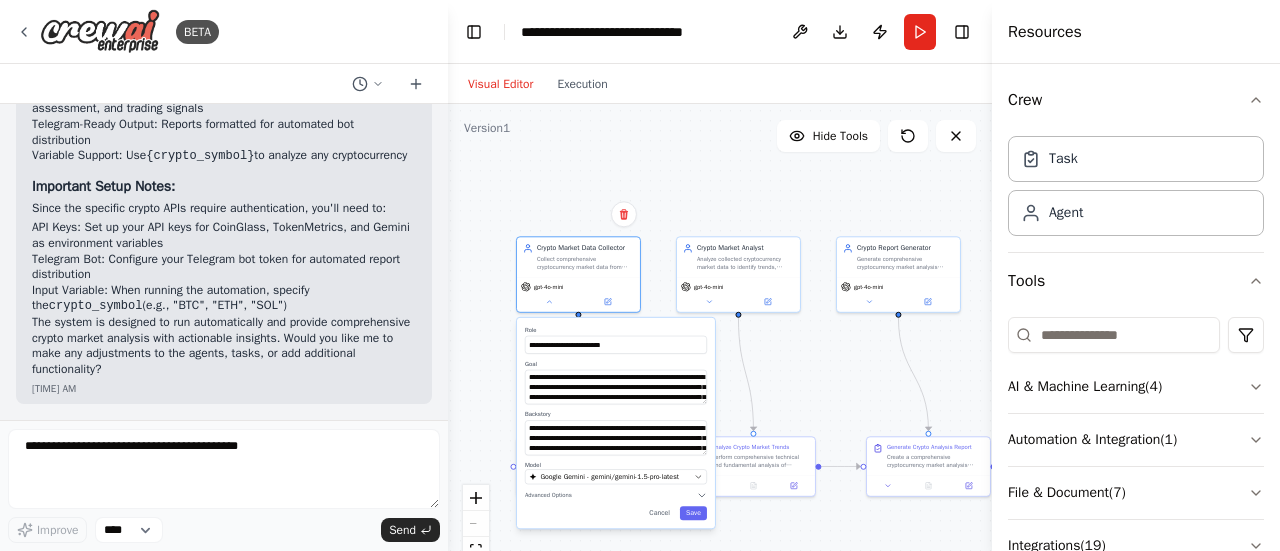 click on "**********" at bounding box center (616, 423) 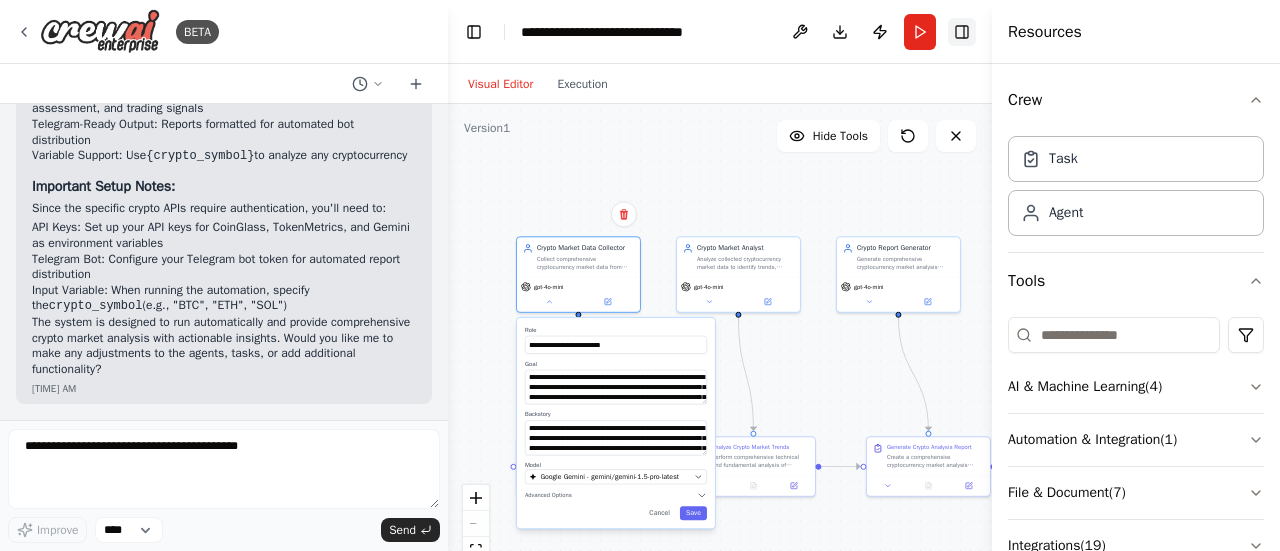 click on "Toggle Right Sidebar" at bounding box center (962, 32) 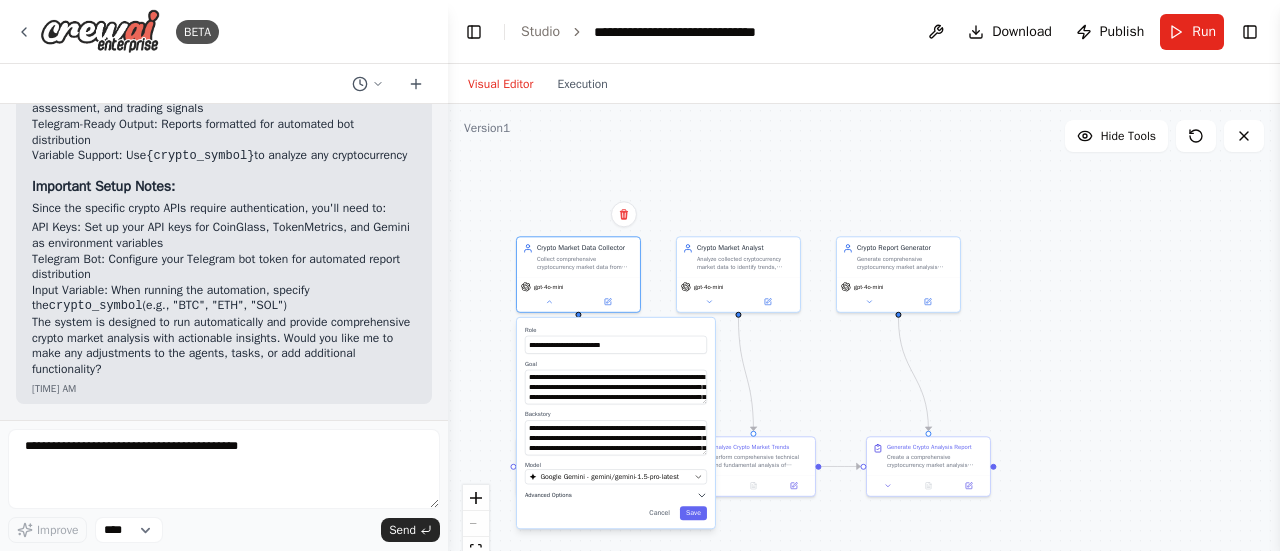 click 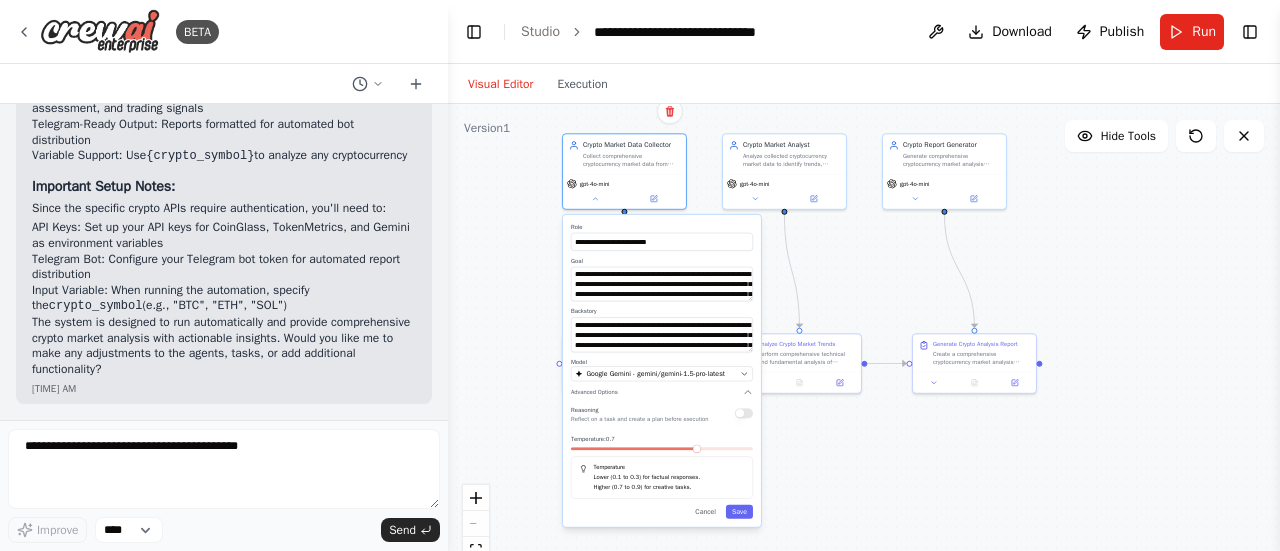 drag, startPoint x: 1005, startPoint y: 335, endPoint x: 1051, endPoint y: 232, distance: 112.805145 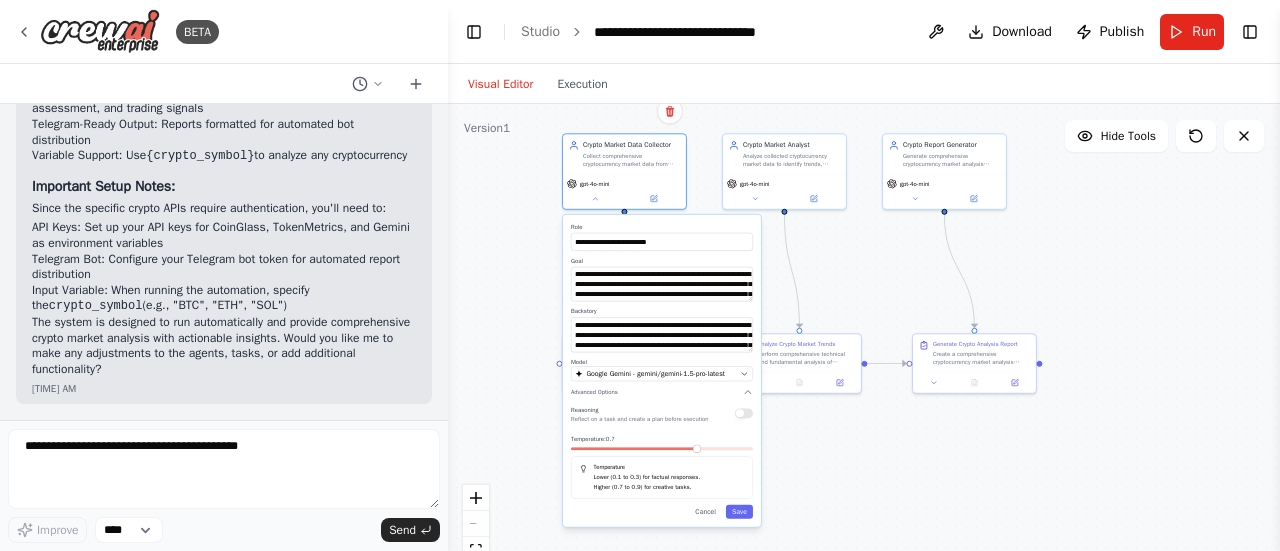 click on ".deletable-edge-delete-btn {
width: 20px;
height: 20px;
border: 0px solid #ffffff;
color: #6b7280;
background-color: #f8fafc;
cursor: pointer;
border-radius: 50%;
font-size: 12px;
padding: 3px;
display: flex;
align-items: center;
justify-content: center;
transition: all 0.2s cubic-bezier(0.4, 0, 0.2, 1);
box-shadow: 0 2px 4px rgba(0, 0, 0, 0.1);
}
.deletable-edge-delete-btn:hover {
background-color: #ef4444;
color: #ffffff;
border-color: #dc2626;
transform: scale(1.1);
box-shadow: 0 4px 12px rgba(239, 68, 68, 0.4);
}
.deletable-edge-delete-btn:active {
transform: scale(0.95);
box-shadow: 0 2px 4px rgba(239, 68, 68, 0.3);
}
Crypto Market Data Collector gpt-4o-mini Role Goal Backstory Model" at bounding box center [864, 354] 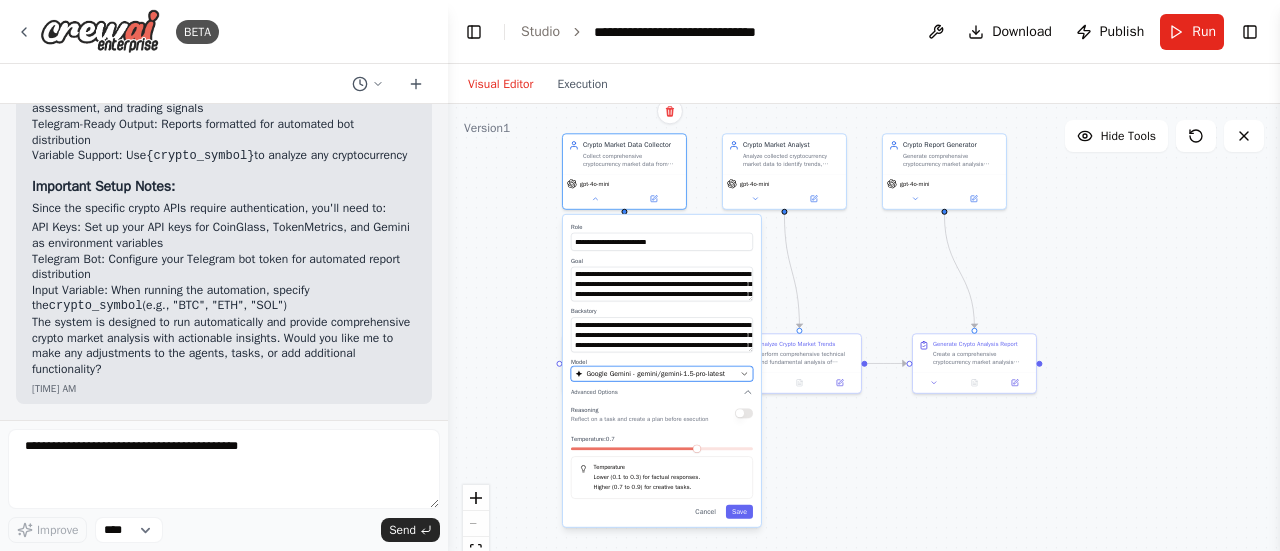 click on "Google Gemini - gemini/gemini-1.5-pro-latest" at bounding box center (655, 374) 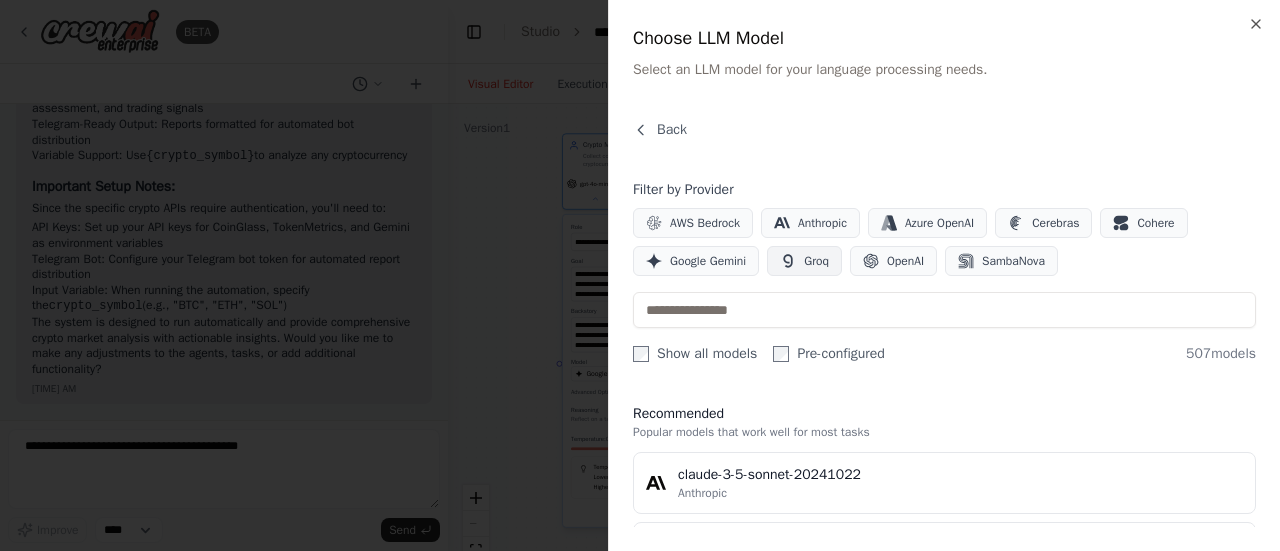 click on "Groq" at bounding box center (816, 261) 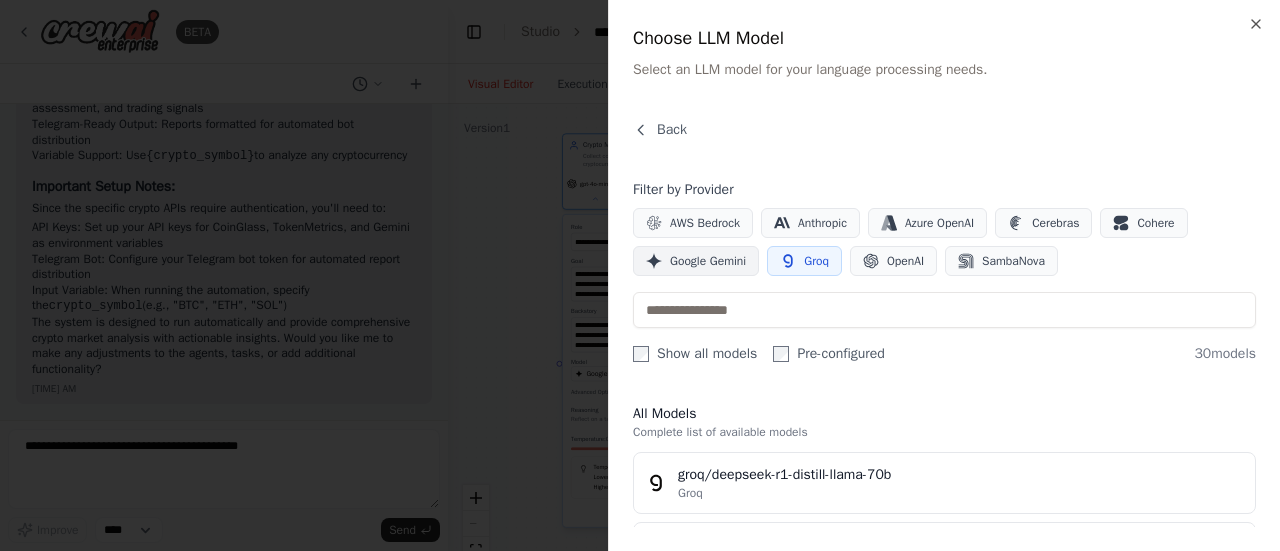 click on "Google Gemini" at bounding box center (708, 261) 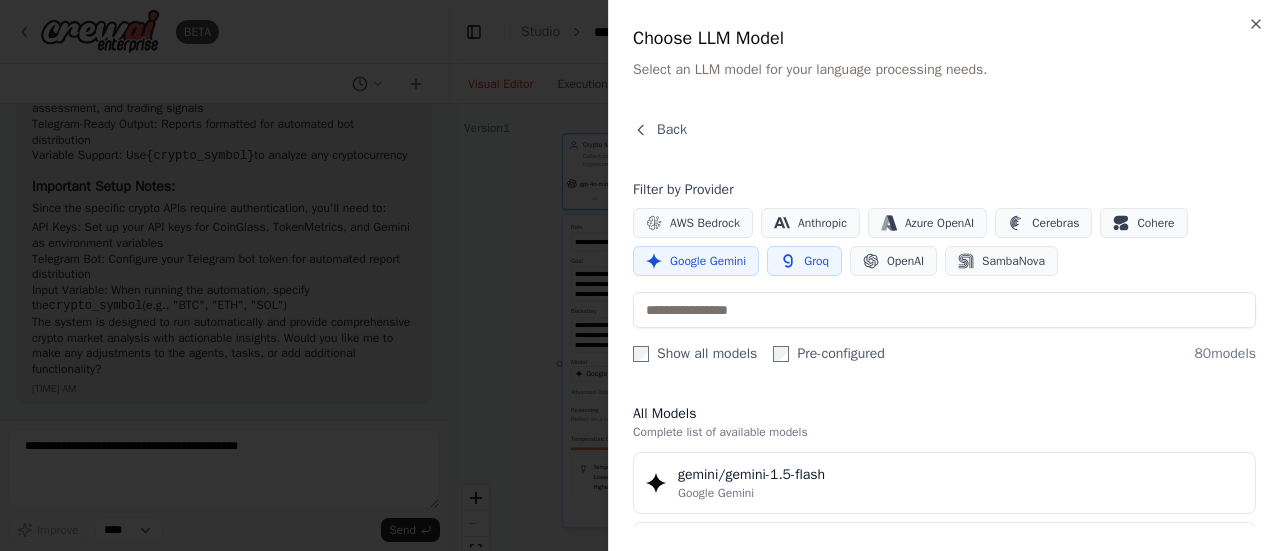 click on "Groq" at bounding box center [816, 261] 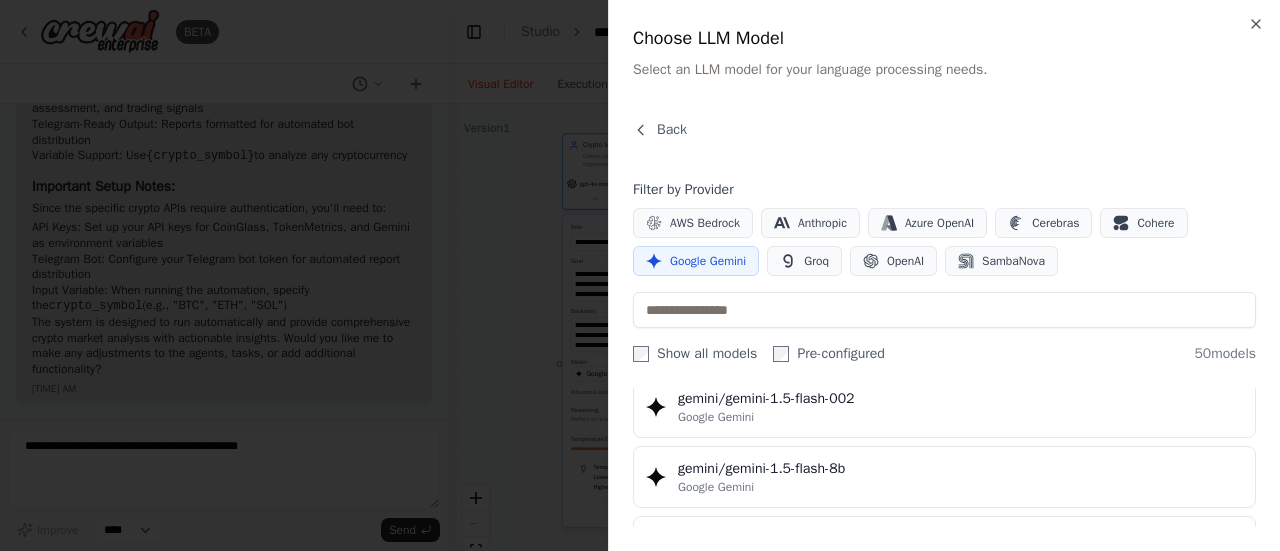 scroll, scrollTop: 0, scrollLeft: 0, axis: both 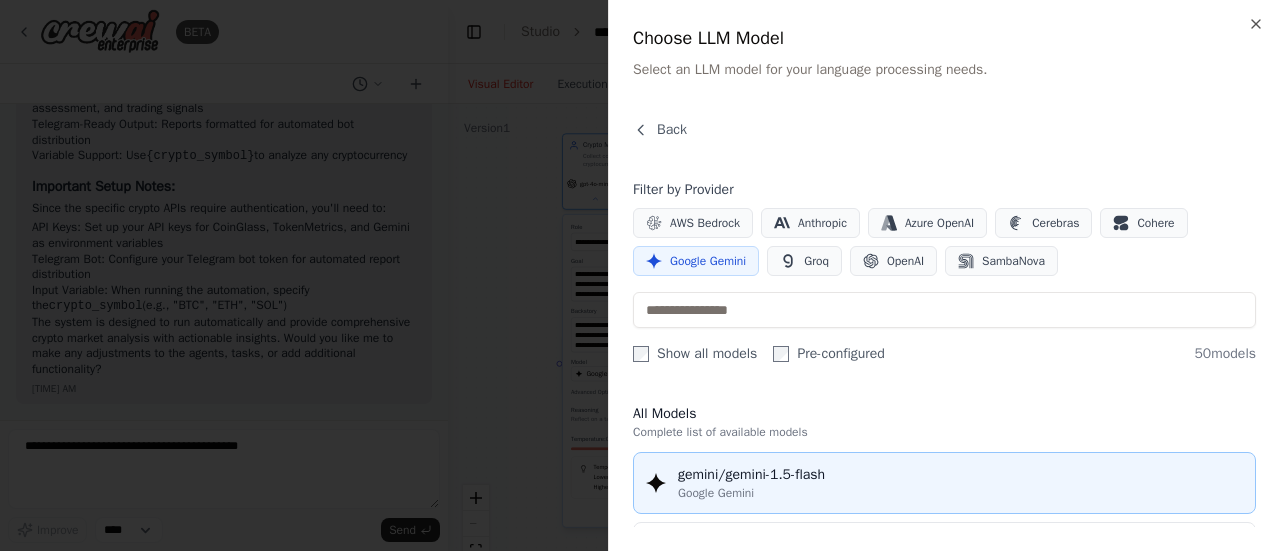 click on "gemini/gemini-1.5-flash" at bounding box center [960, 475] 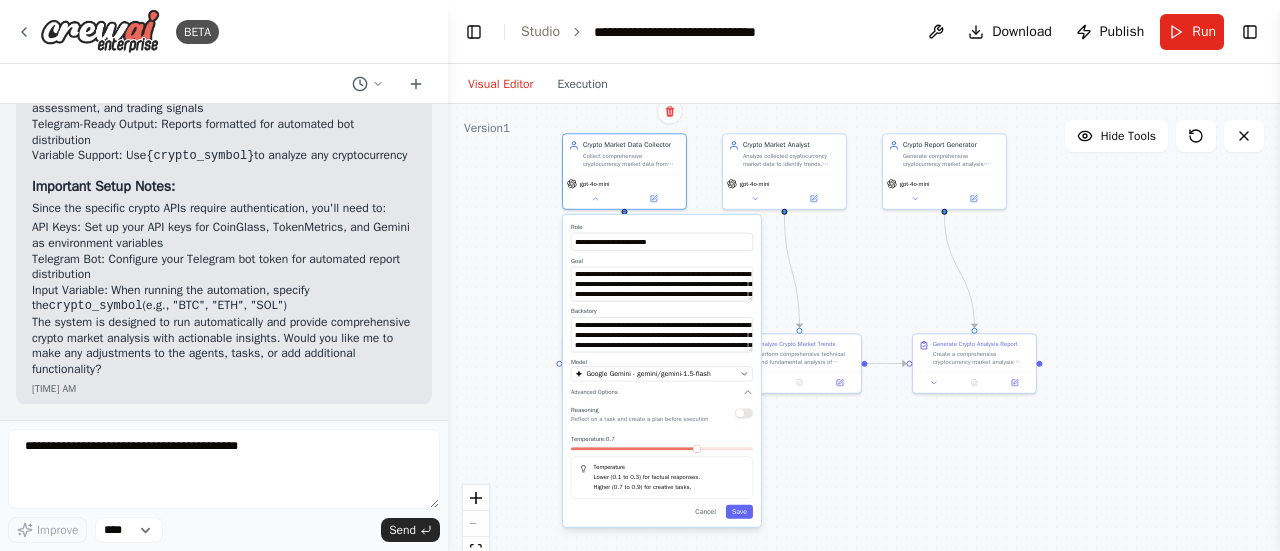 click on "**********" at bounding box center (662, 371) 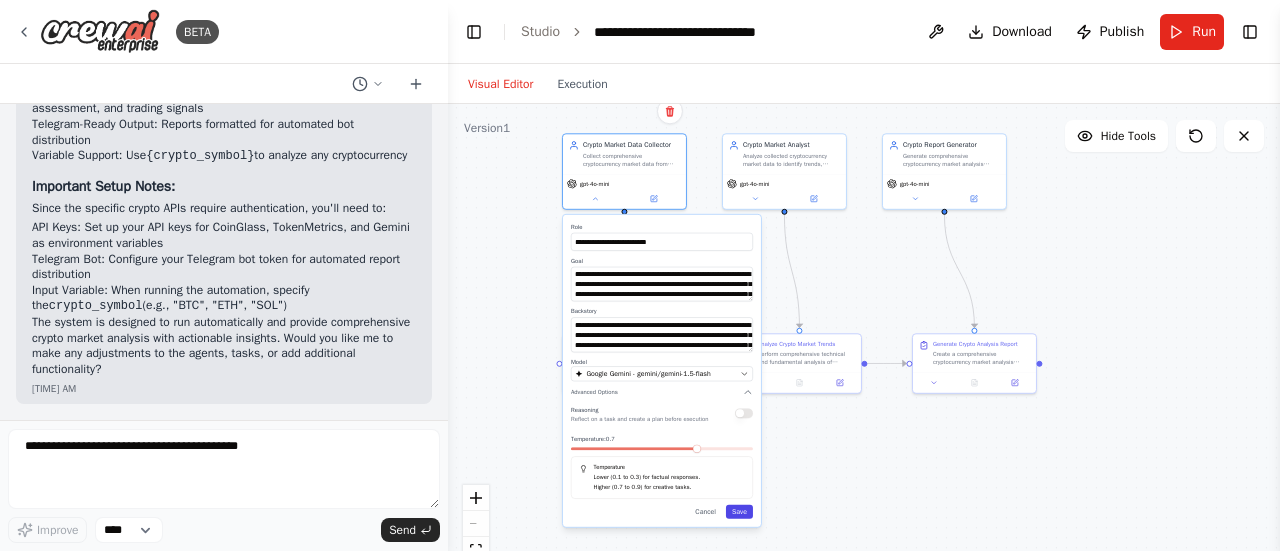 click on "Save" at bounding box center [739, 512] 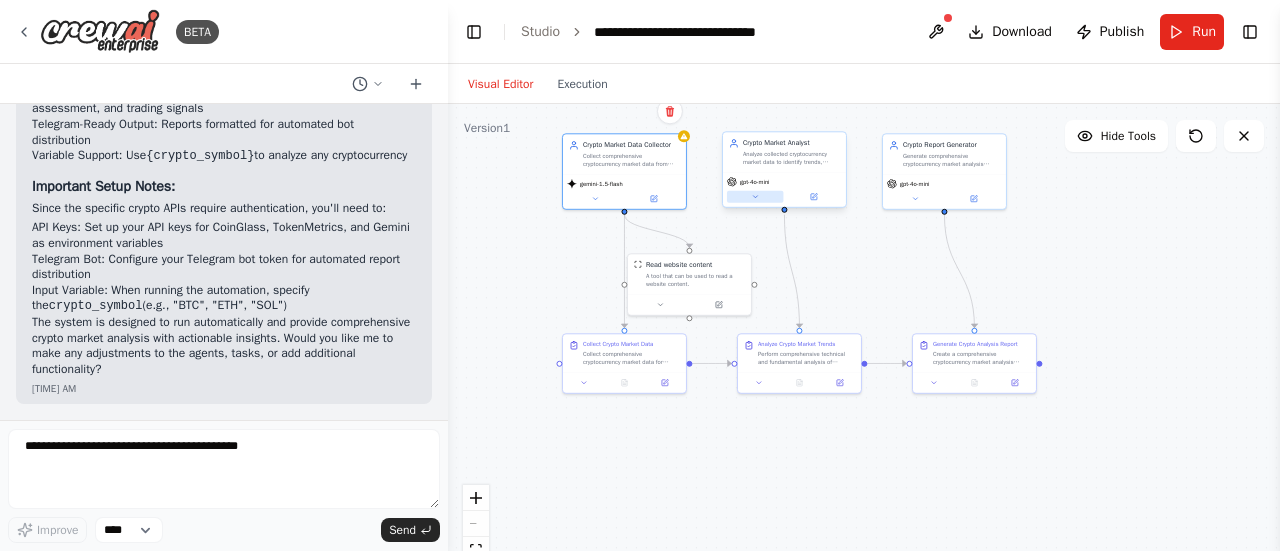 click at bounding box center (755, 197) 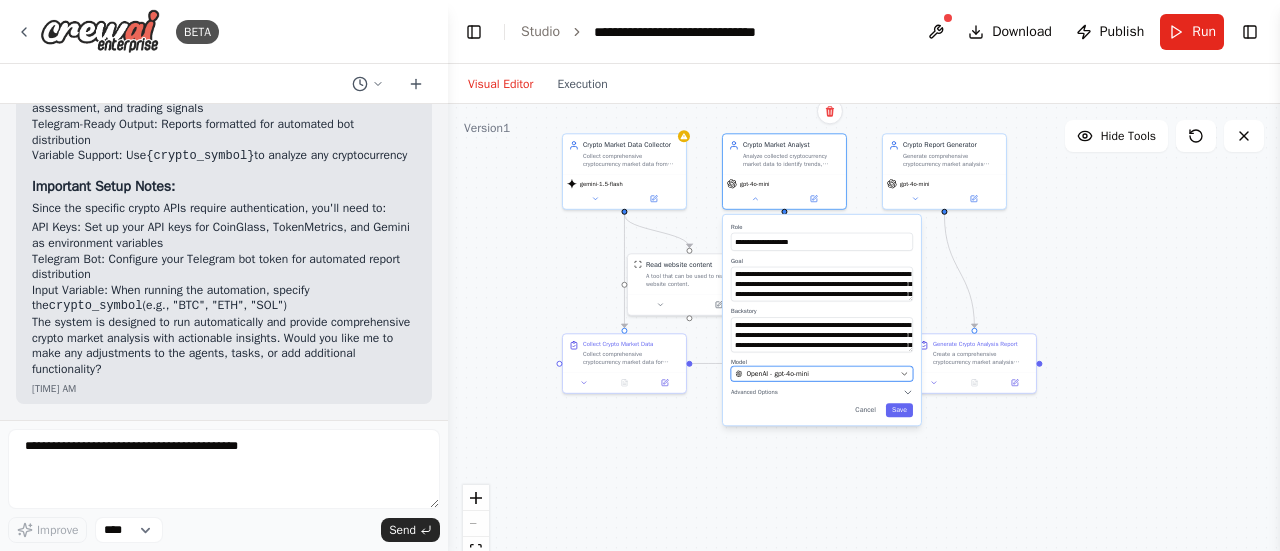 click on "OpenAI - gpt-4o-mini" at bounding box center (777, 374) 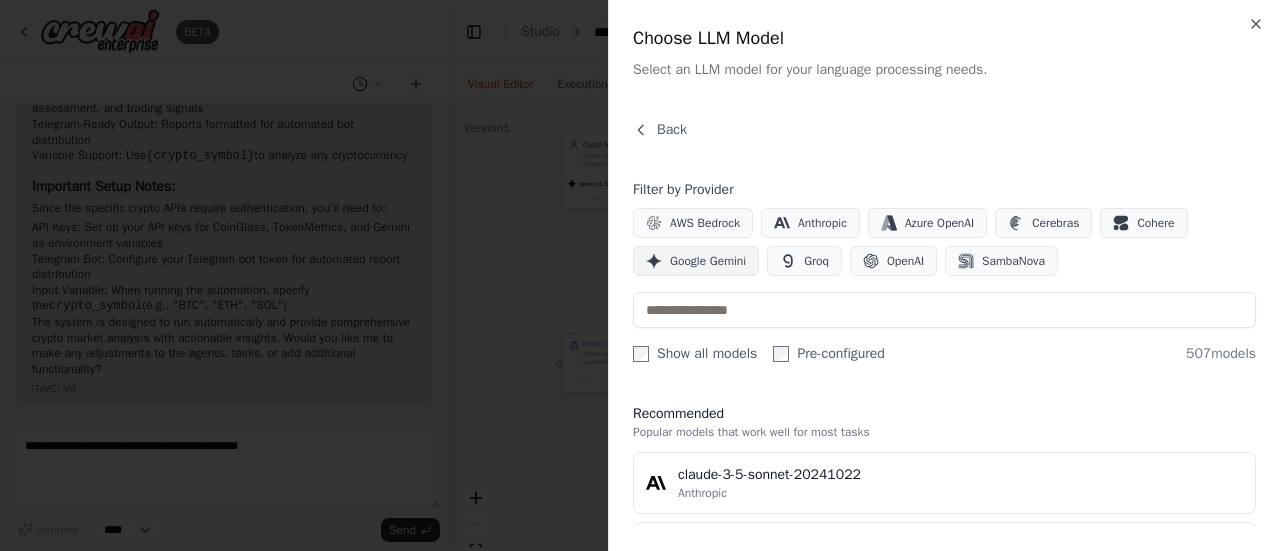 click on "Google Gemini" at bounding box center (708, 261) 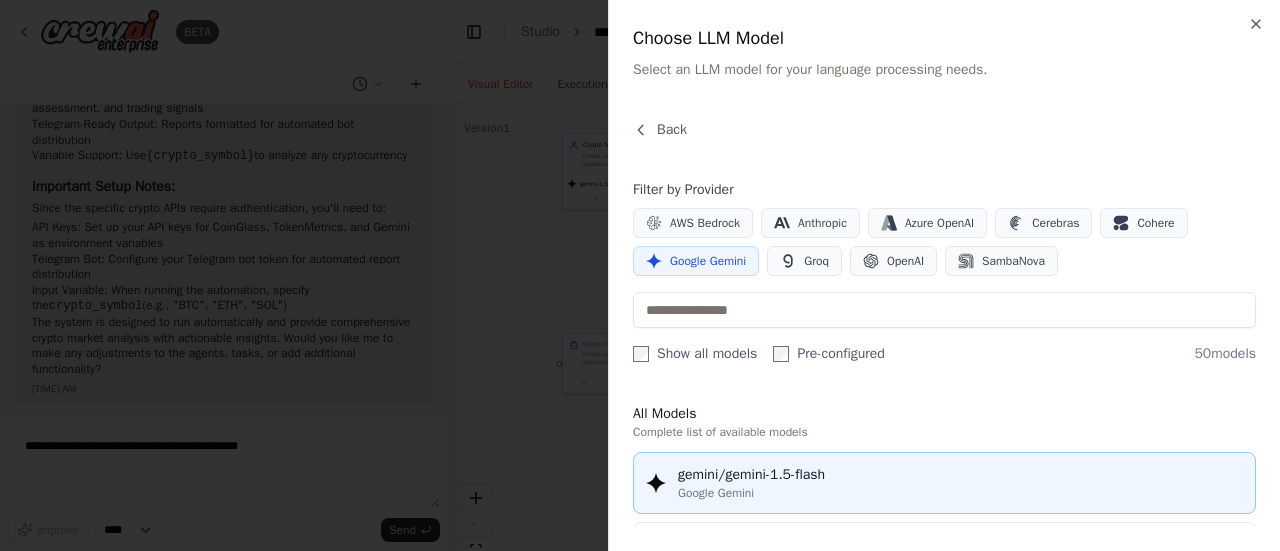 click on "gemini/gemini-1.5-flash Google Gemini" at bounding box center [960, 483] 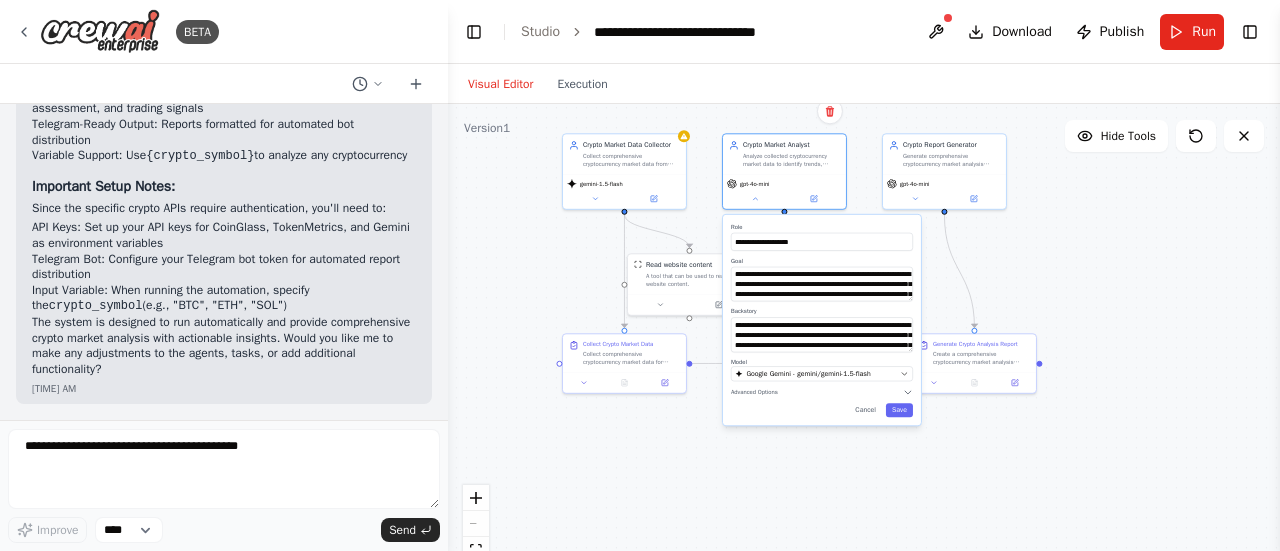 click on "**********" at bounding box center [822, 320] 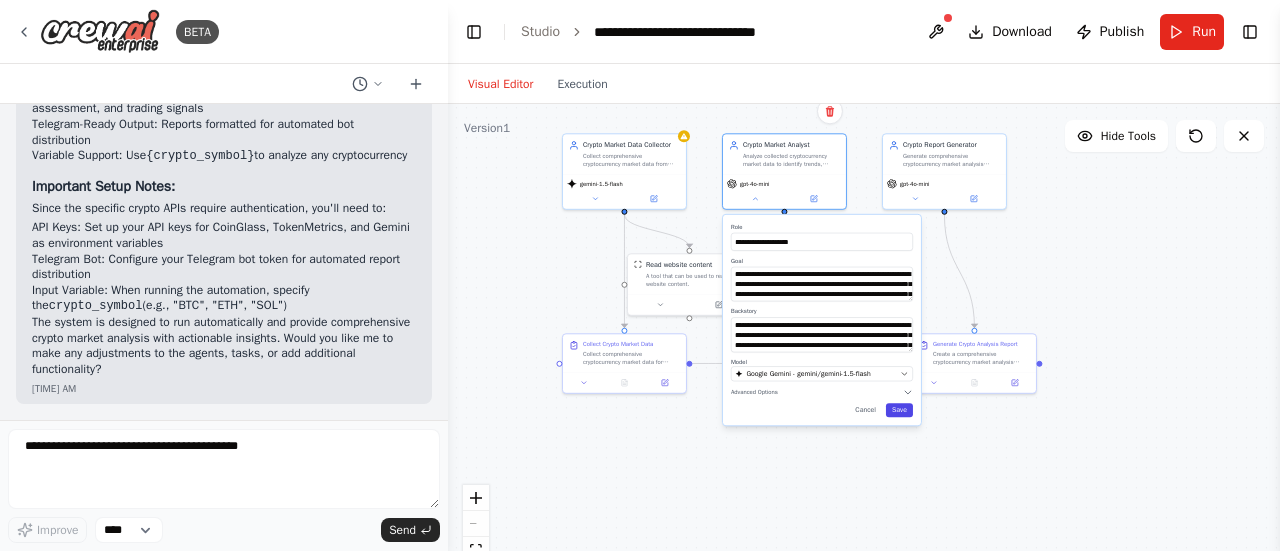 click on "Save" at bounding box center [899, 410] 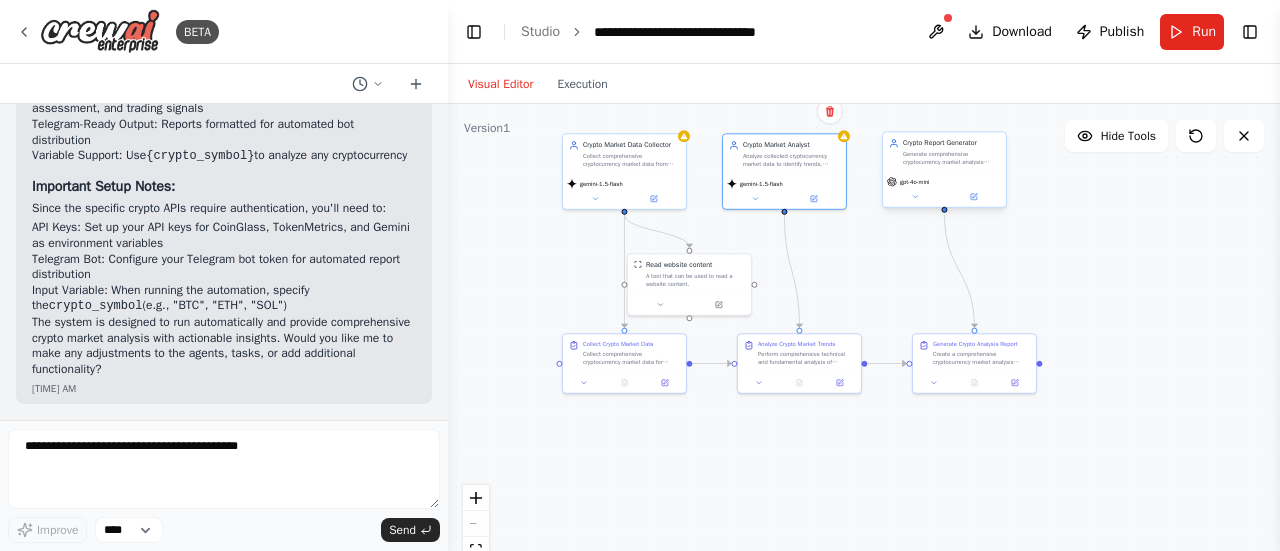 click on "gpt-4o-mini" at bounding box center (908, 182) 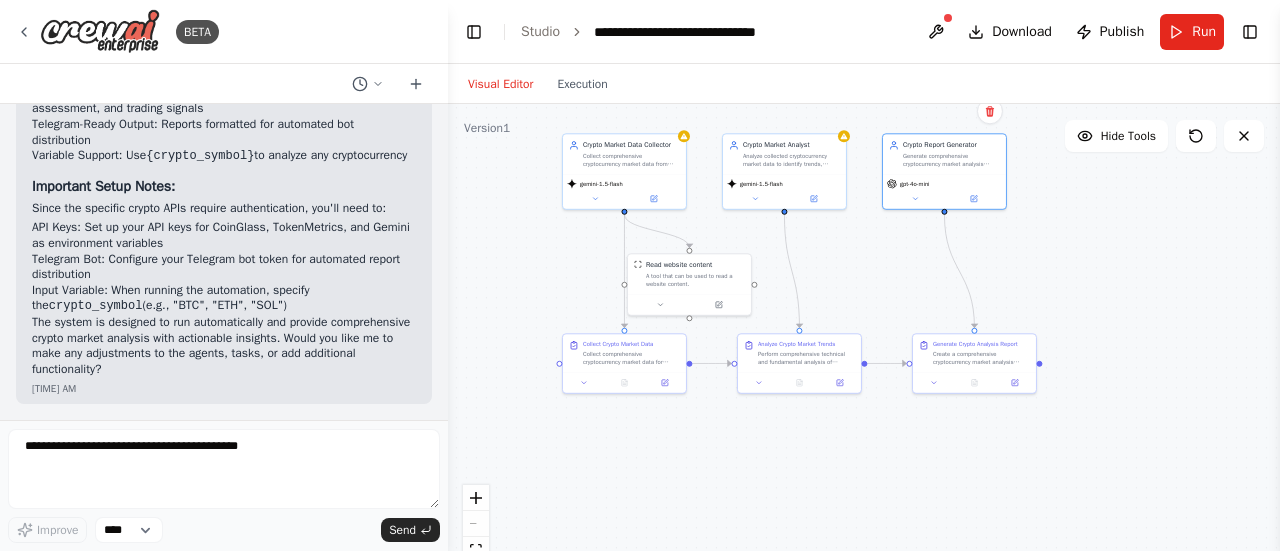 click on "Crypto Report Generator Generate comprehensive cryptocurrency market analysis reports and alerts for {crypto_symbol}. Create detailed reports with visualizations, summaries, and actionable recommendations that can be distributed via Telegram bot or other channels. gpt-4o-mini" at bounding box center (944, 171) 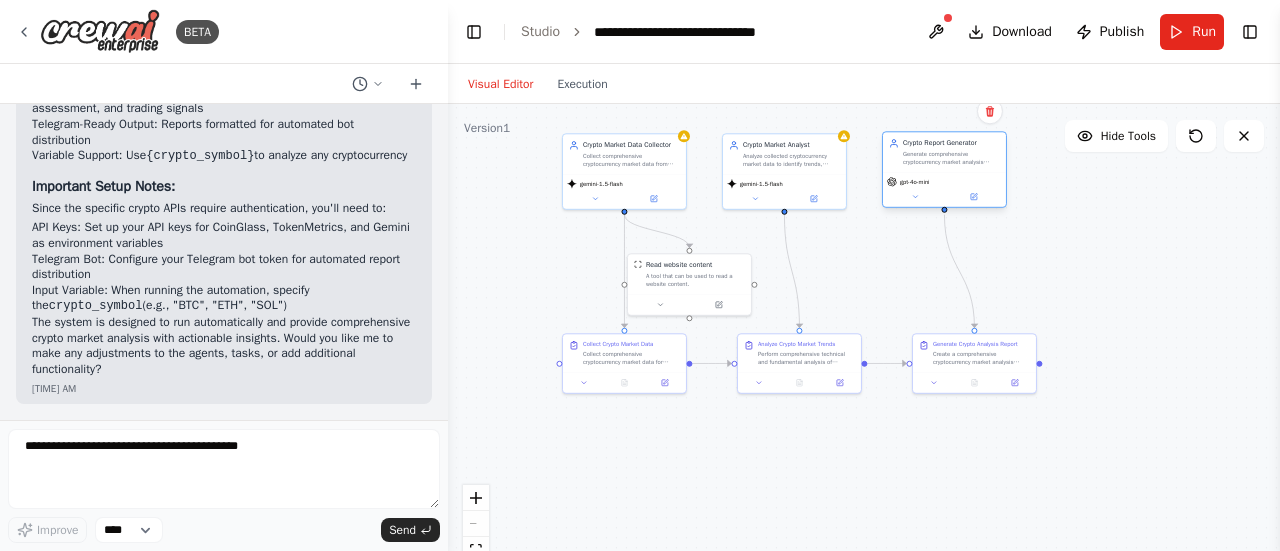 click on "Crypto Report Generator Generate comprehensive cryptocurrency market analysis reports and alerts for {crypto_symbol}. Create detailed reports with visualizations, summaries, and actionable recommendations that can be distributed via Telegram bot or other channels. gpt-4o-mini" at bounding box center [944, 169] 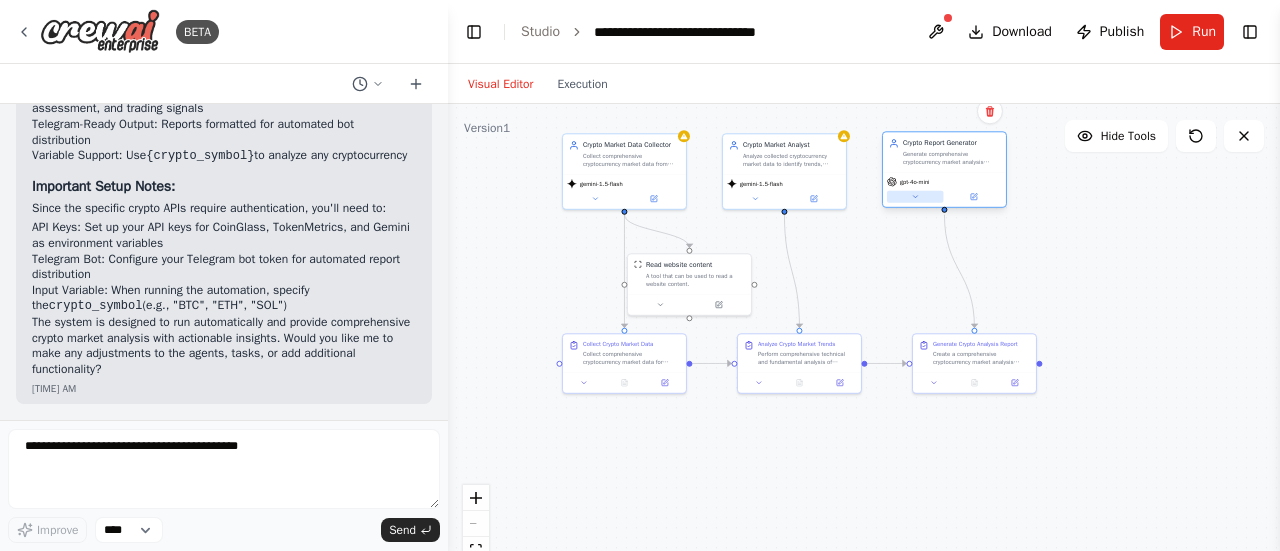 click on "gpt-4o-mini" at bounding box center (944, 189) 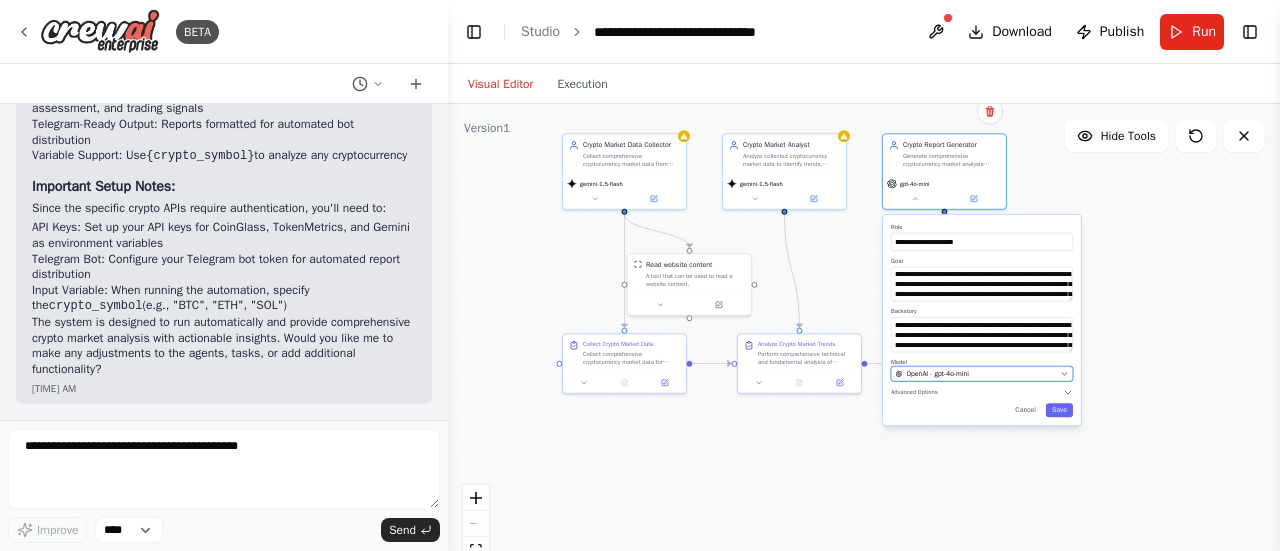 click on "OpenAI - gpt-4o-mini" at bounding box center [975, 374] 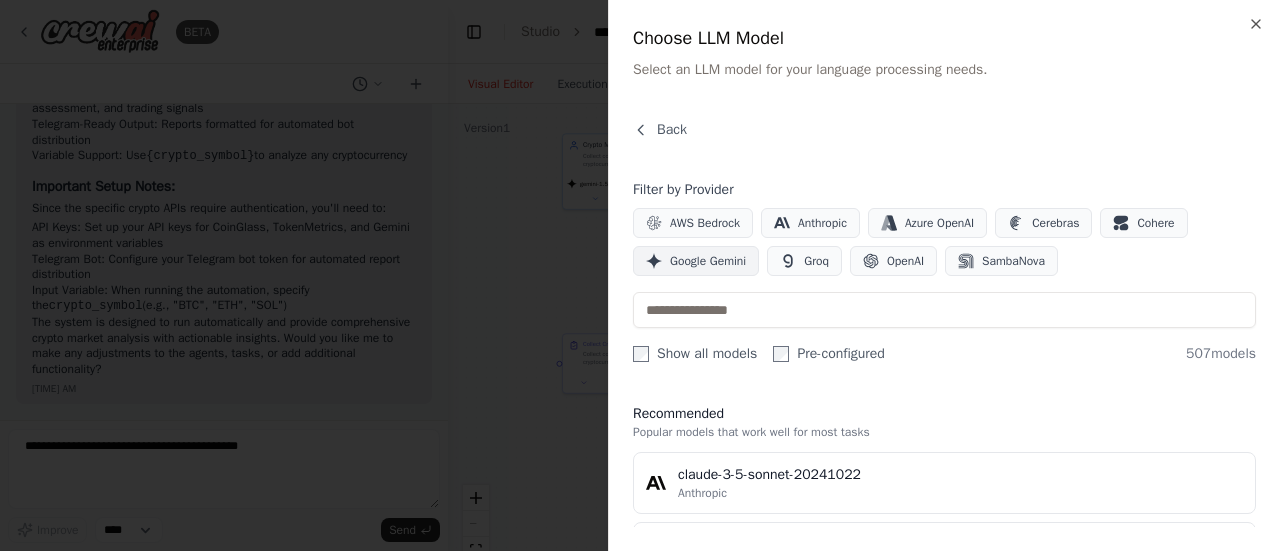 click on "Google Gemini" at bounding box center [708, 261] 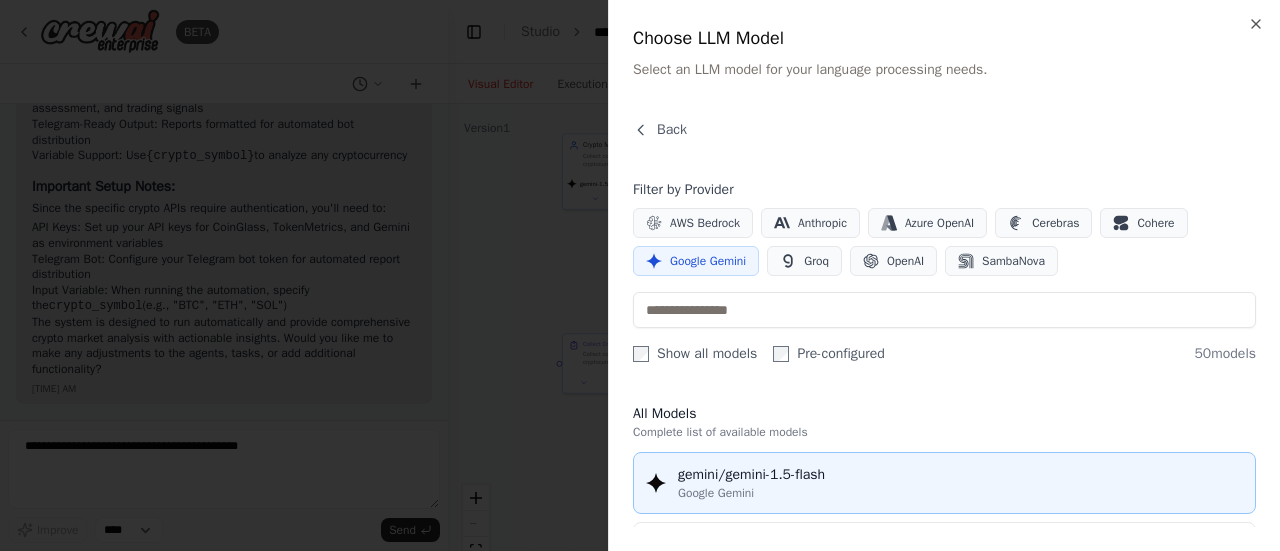 click on "gemini/gemini-1.5-flash" at bounding box center [960, 475] 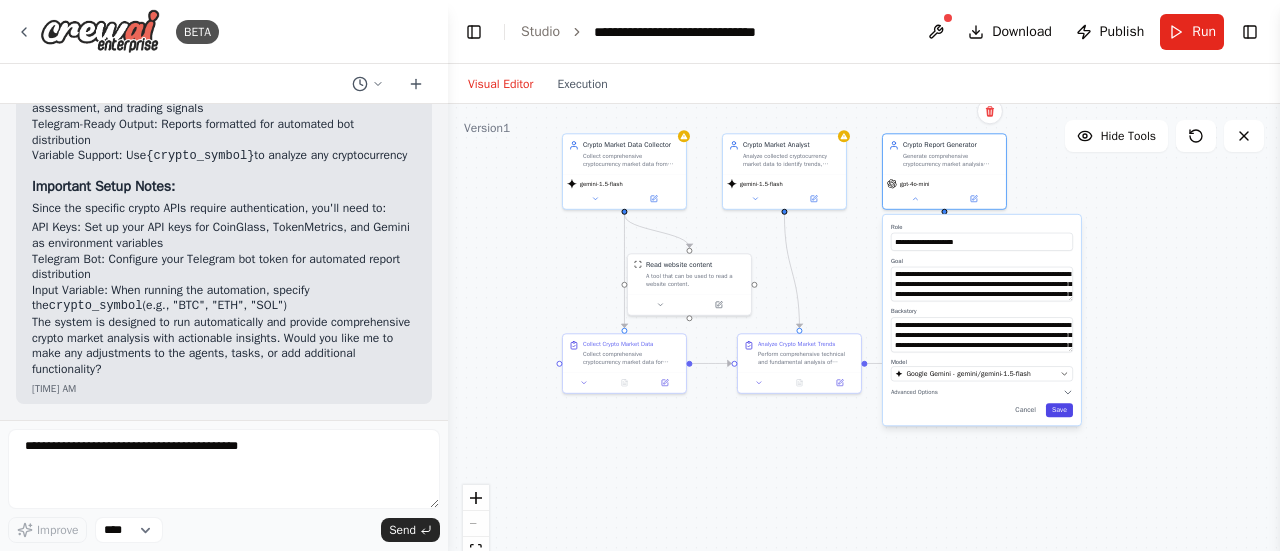 click on "Save" at bounding box center (1059, 410) 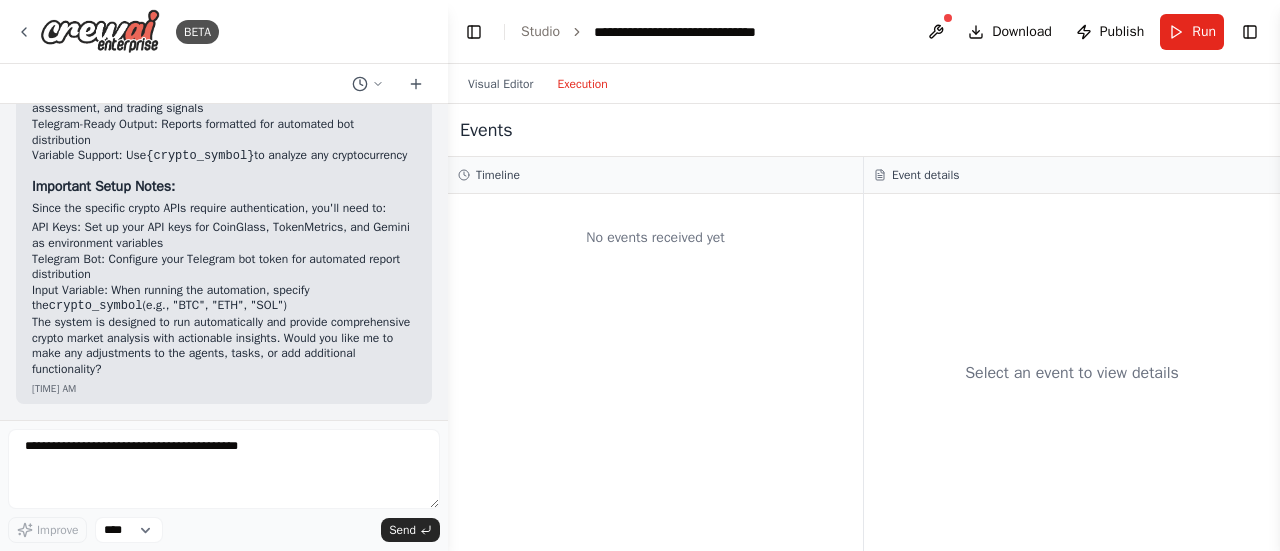 click on "Execution" at bounding box center (582, 84) 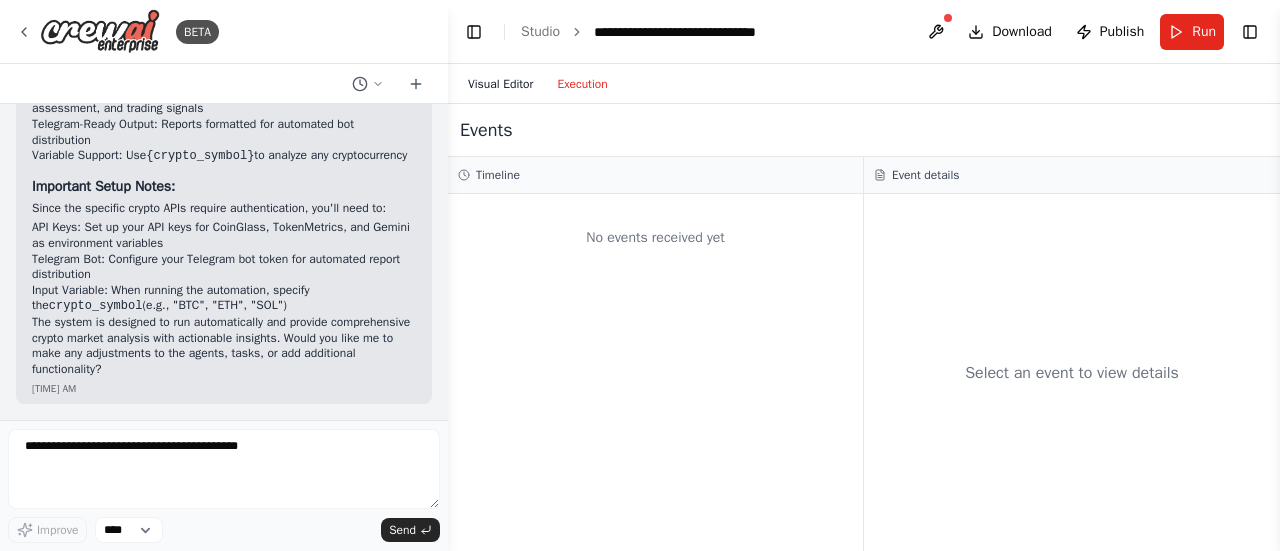 click on "Visual Editor" at bounding box center (500, 84) 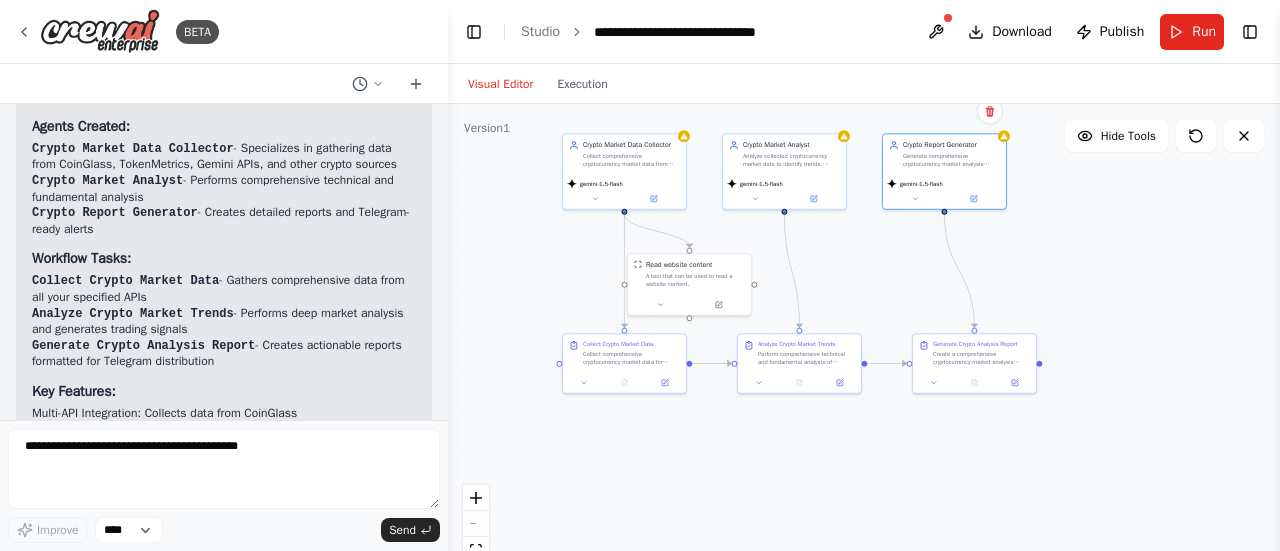 scroll, scrollTop: 1453, scrollLeft: 0, axis: vertical 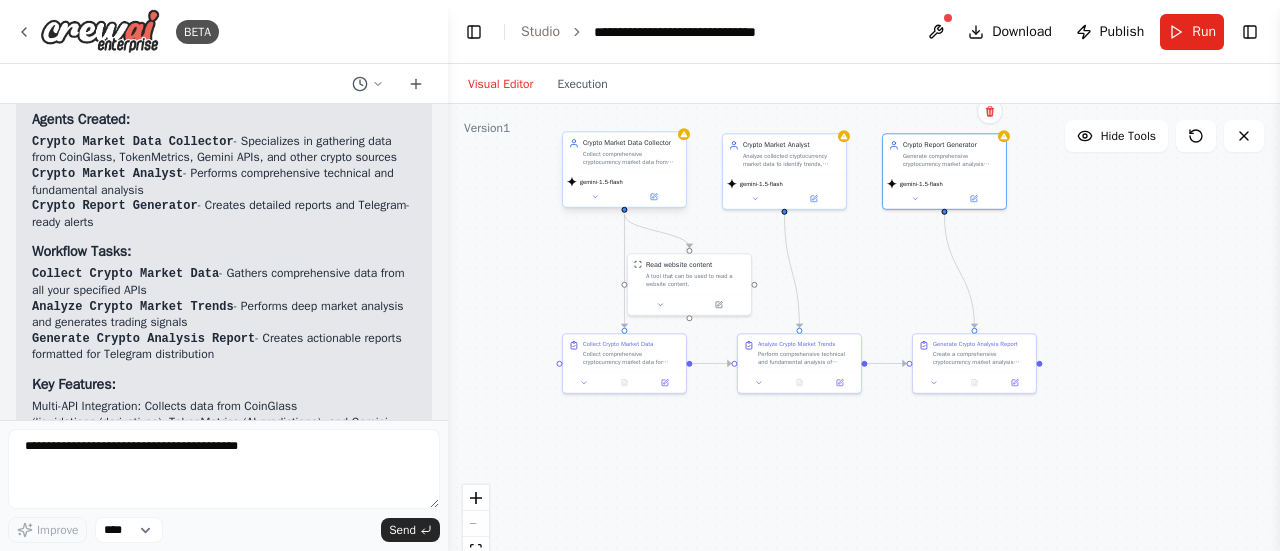 click on "Collect comprehensive cryptocurrency market data from CoinGlass, TokenMetrics, Gemini, and other crypto data sources. Focus on gathering price data, market sentiment, liquidation data, and trading metrics for {crypto_symbol} and top cryptocurrencies." at bounding box center [631, 158] 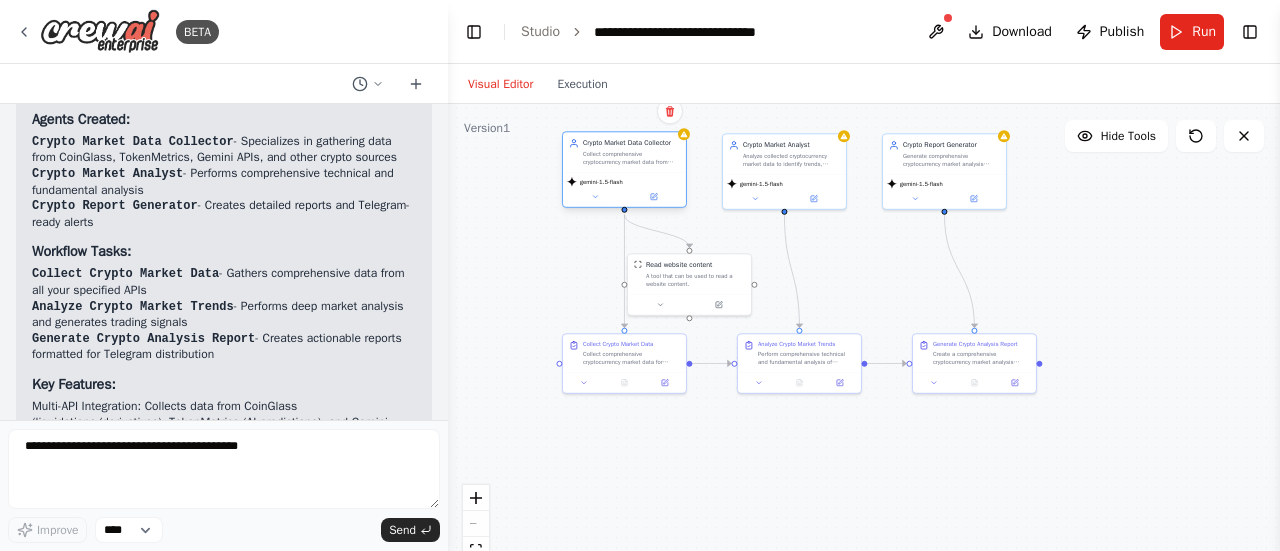 click on "Crypto Market Data Collector Collect comprehensive cryptocurrency market data from CoinGlass, TokenMetrics, Gemini, and other crypto data sources. Focus on gathering price data, market sentiment, liquidation data, and trading metrics for {crypto_symbol} and top cryptocurrencies." at bounding box center (624, 152) 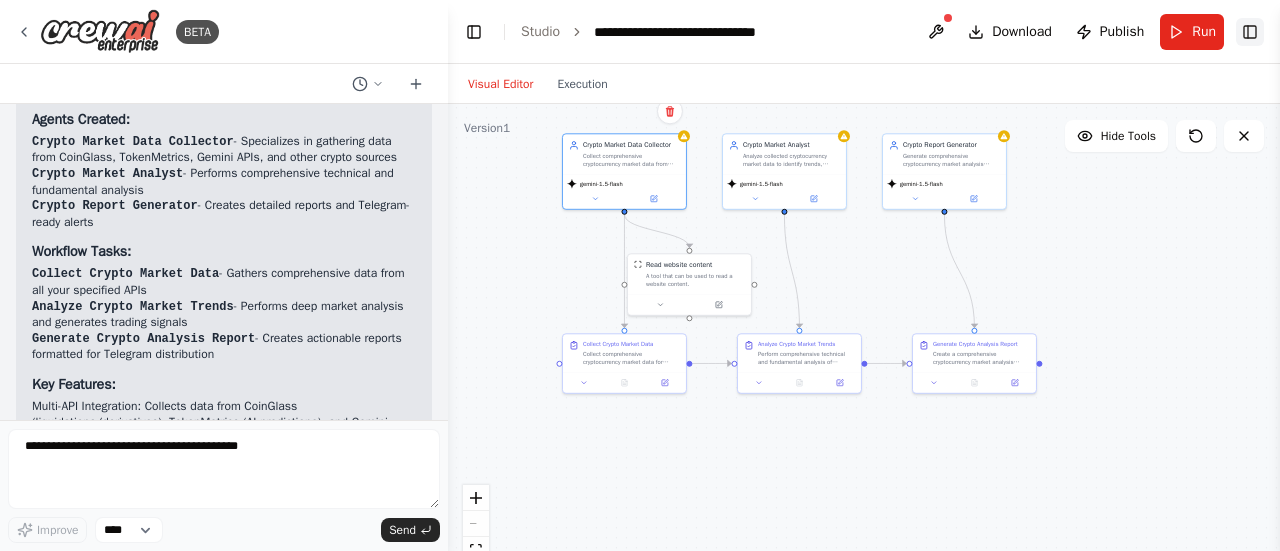 click on "Toggle Right Sidebar" at bounding box center (1250, 32) 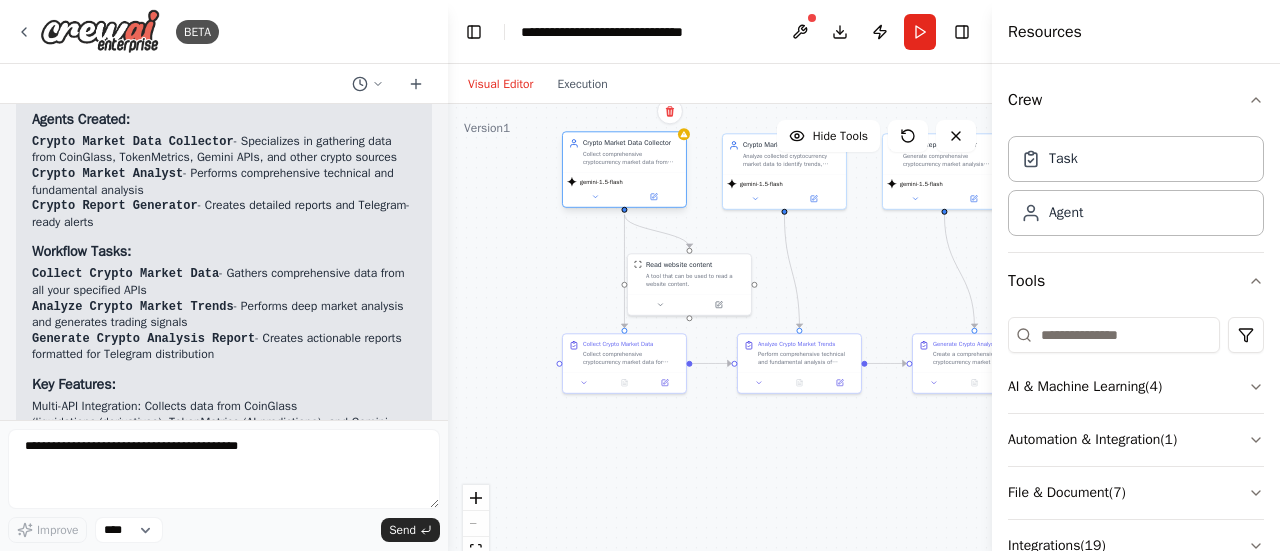 click on "gemini-1.5-flash" at bounding box center [624, 182] 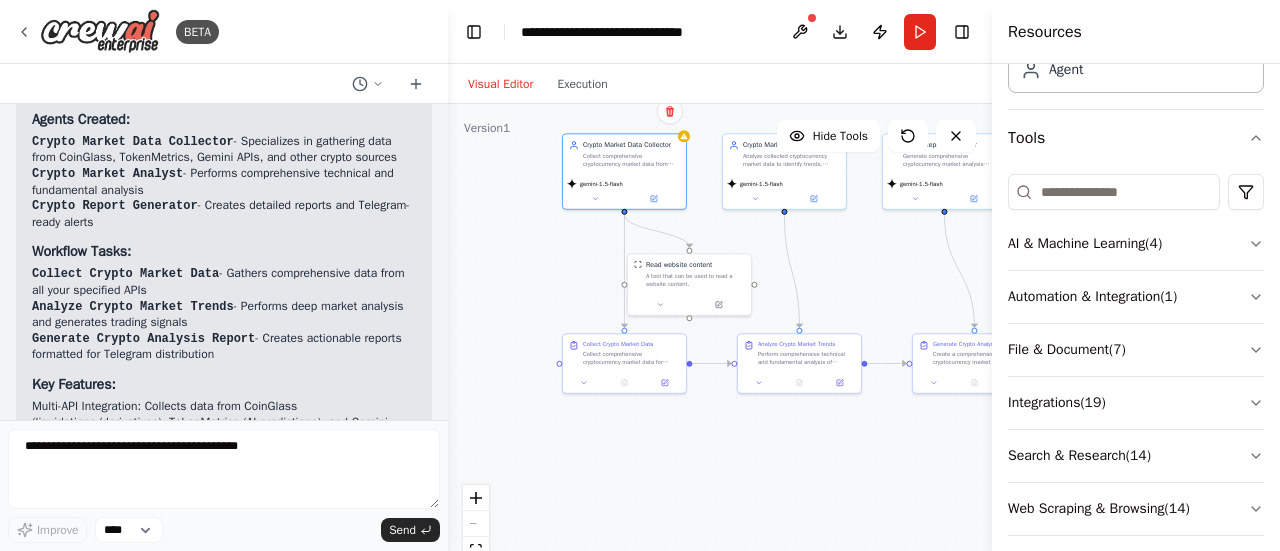 scroll, scrollTop: 156, scrollLeft: 0, axis: vertical 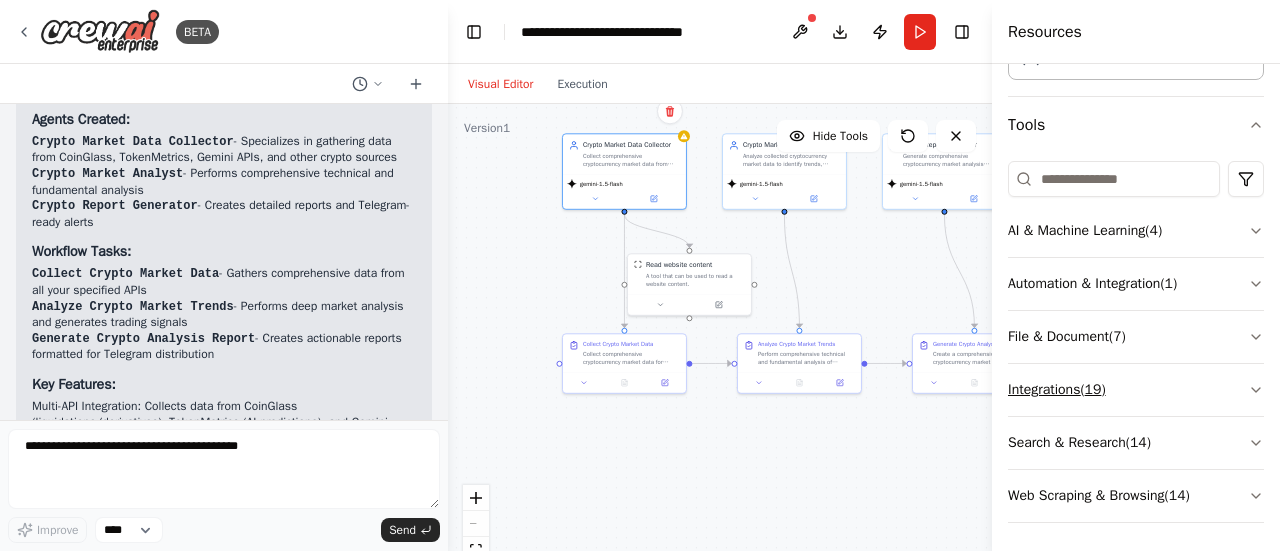 click 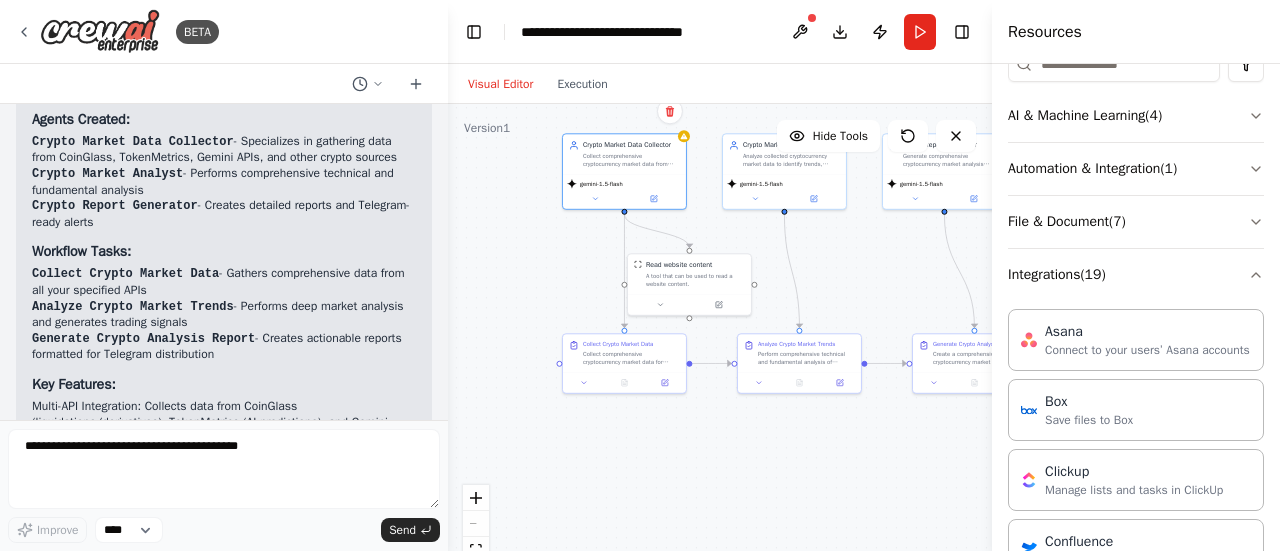 scroll, scrollTop: 268, scrollLeft: 0, axis: vertical 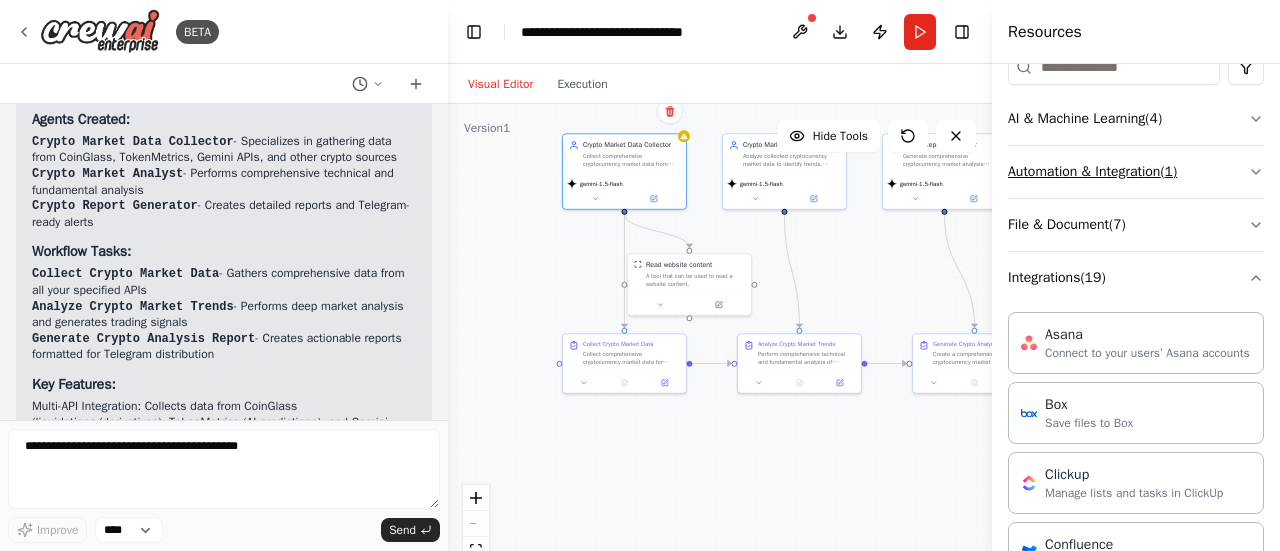 click on "Automation & Integration  ( 1 )" at bounding box center (1136, 172) 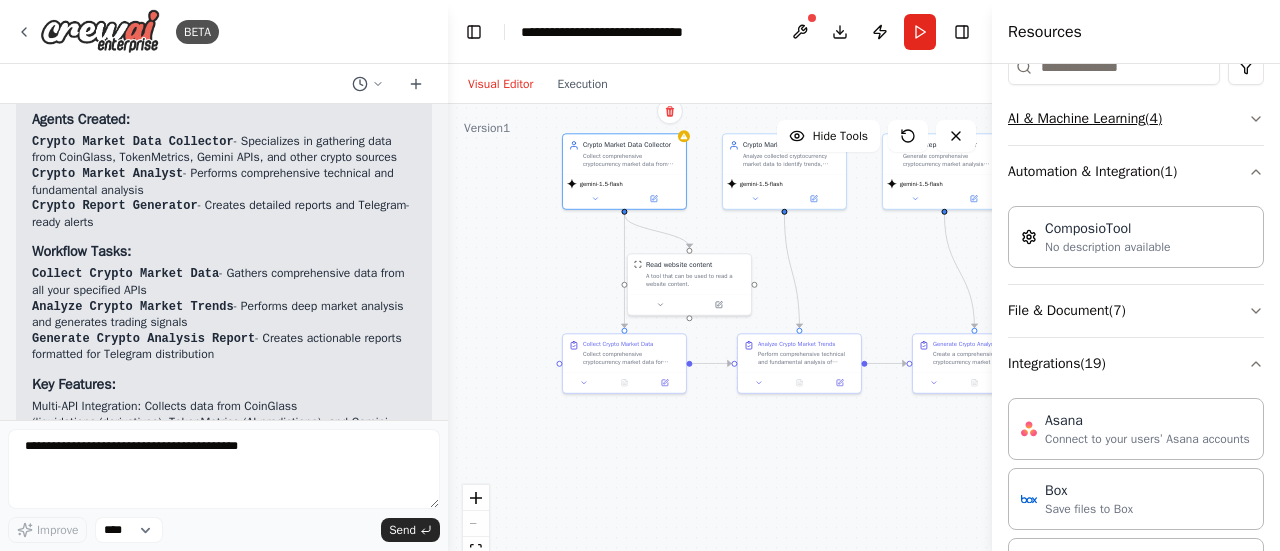 click on "AI & Machine Learning  ( 4 )" at bounding box center [1136, 119] 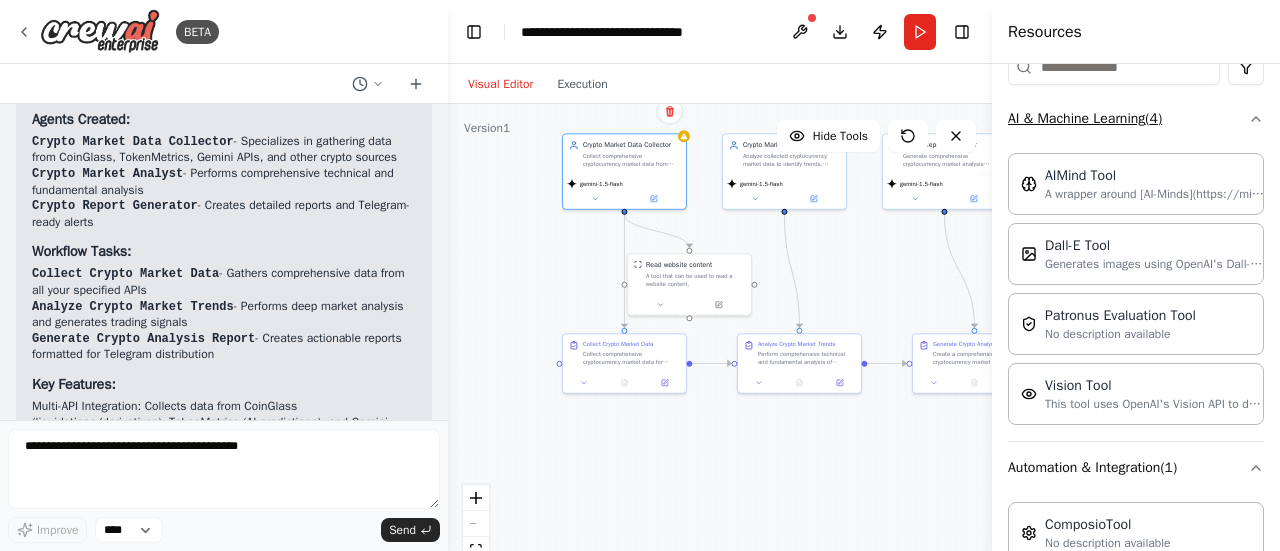 click on "AI & Machine Learning  ( 4 )" at bounding box center [1136, 119] 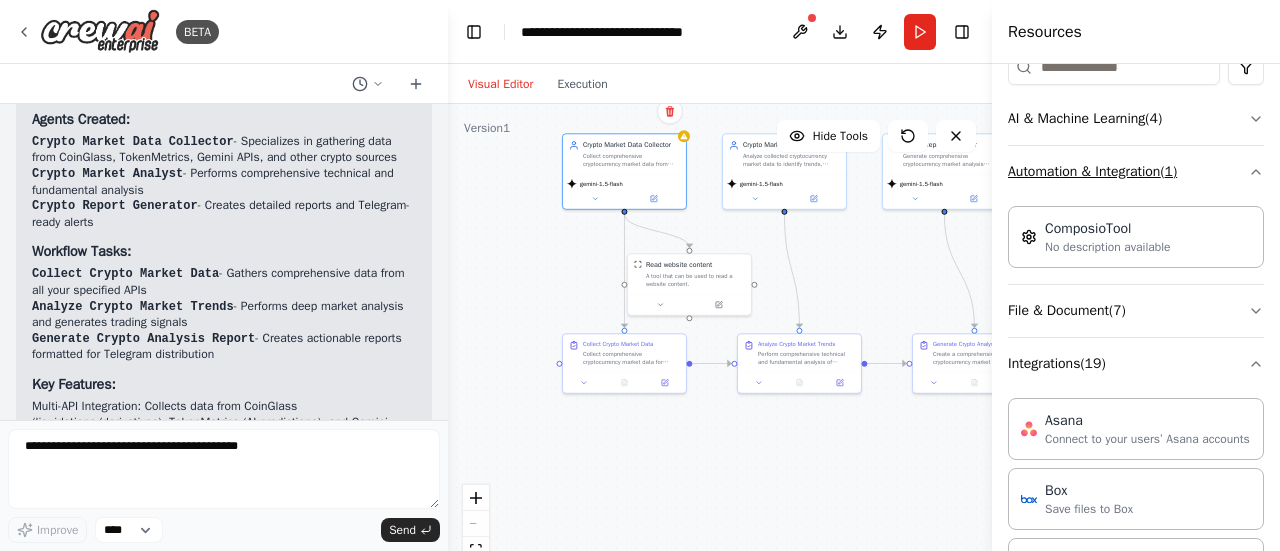click on "Automation & Integration  ( 1 )" at bounding box center (1136, 172) 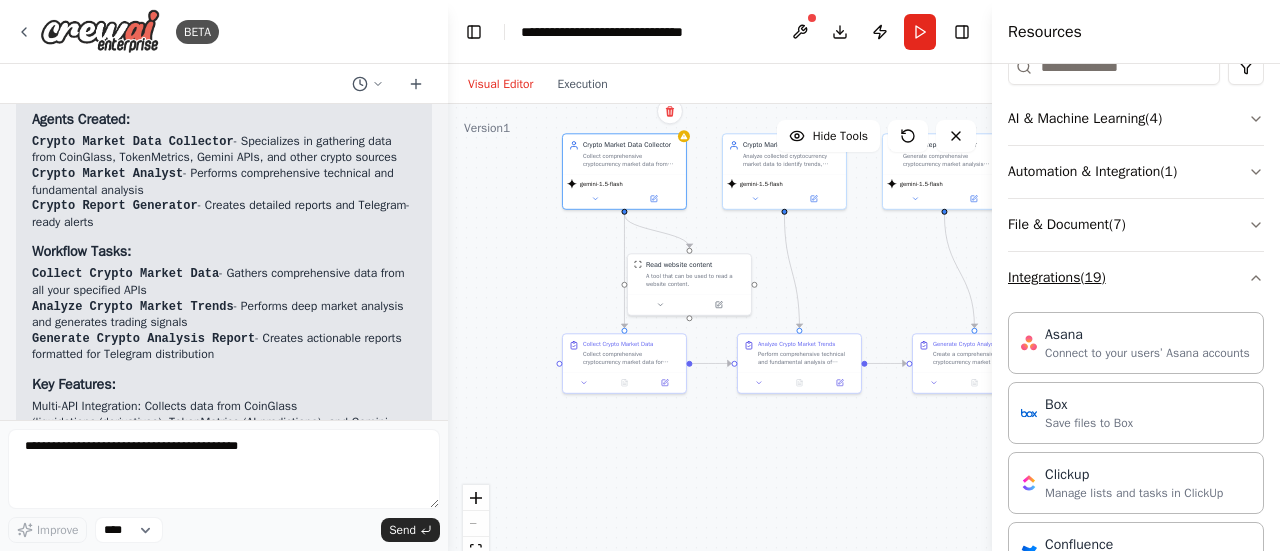 click on "Integrations  ( 19 )" at bounding box center (1136, 278) 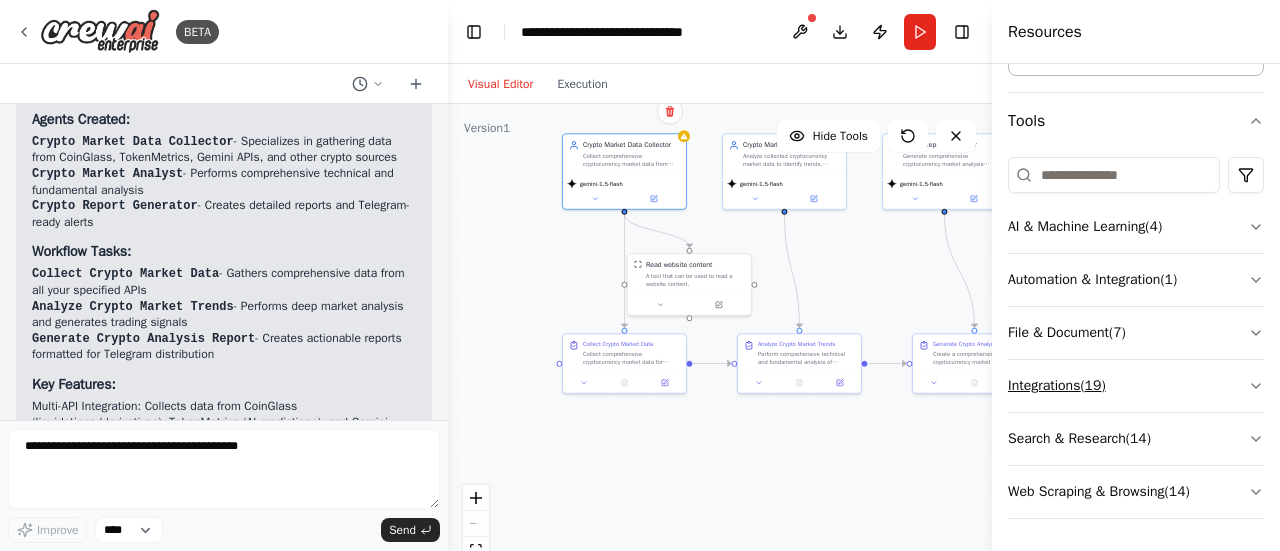 scroll, scrollTop: 156, scrollLeft: 0, axis: vertical 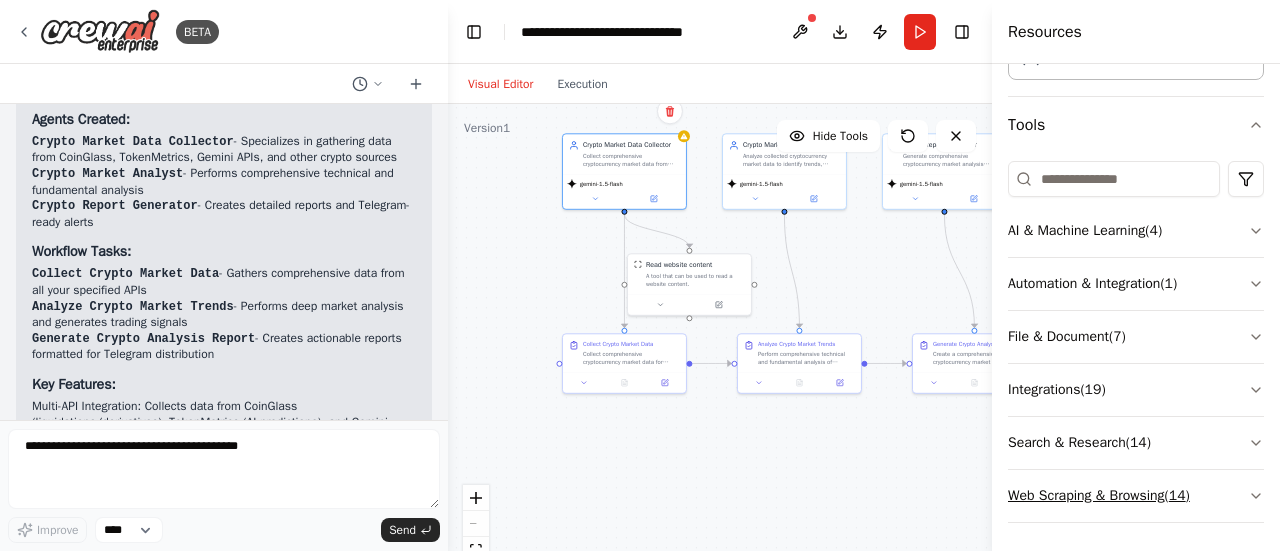 click 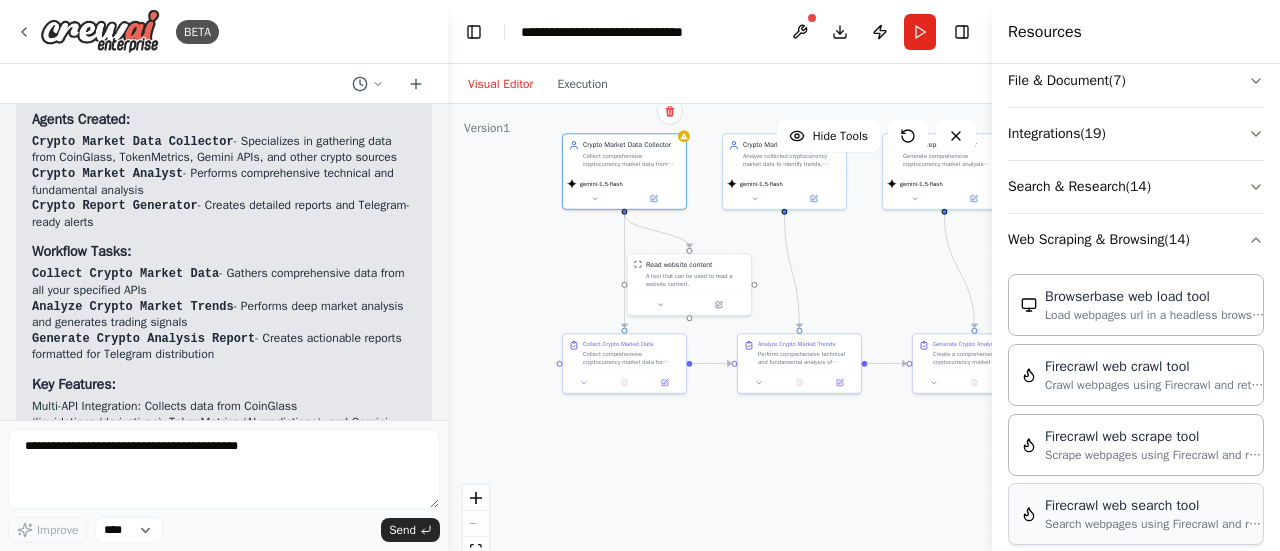 scroll, scrollTop: 312, scrollLeft: 0, axis: vertical 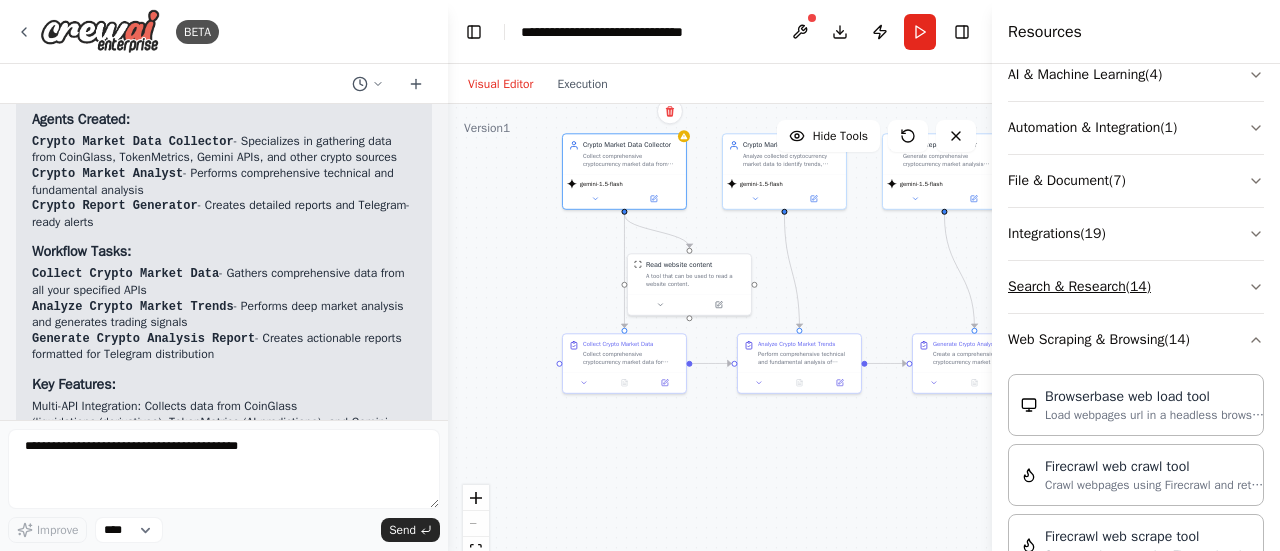 click on "Search & Research  ( 14 )" at bounding box center (1136, 287) 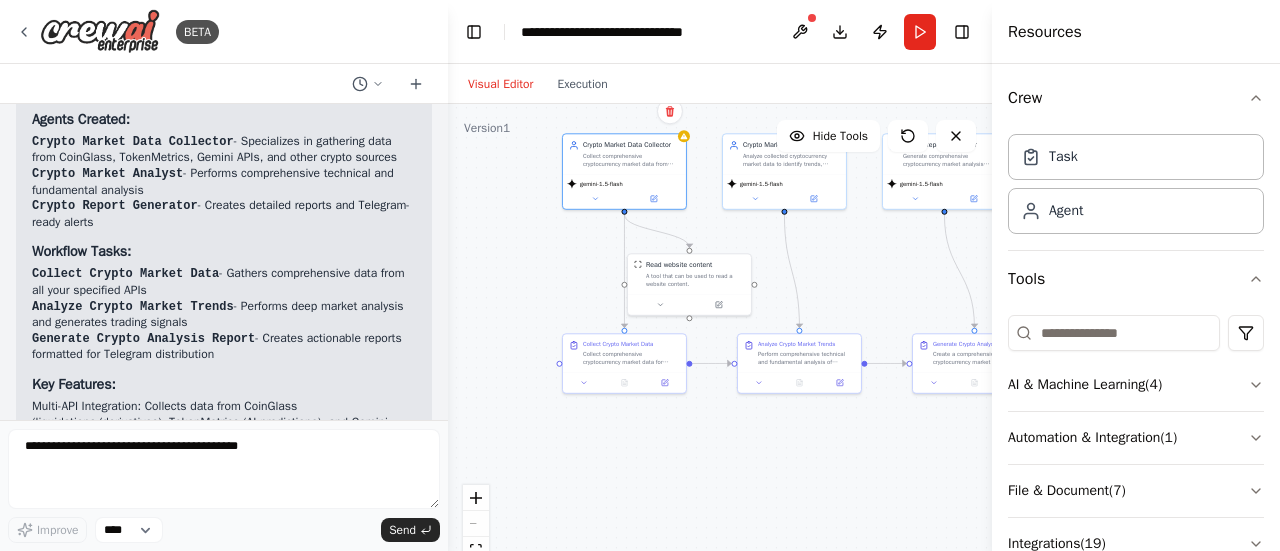 scroll, scrollTop: 0, scrollLeft: 0, axis: both 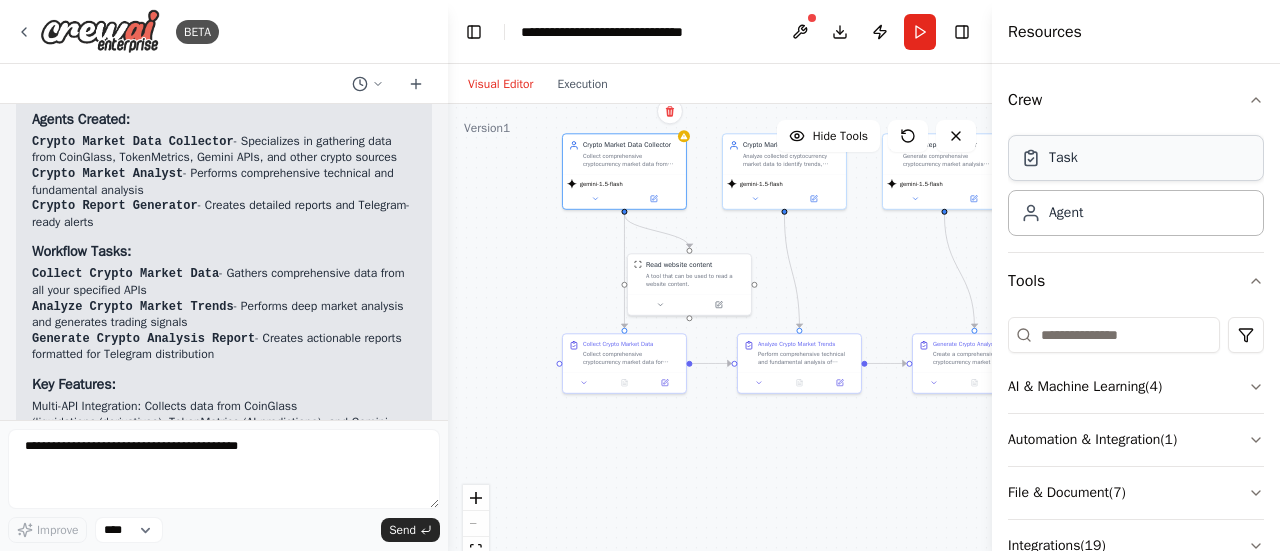 click on "Task" at bounding box center (1136, 158) 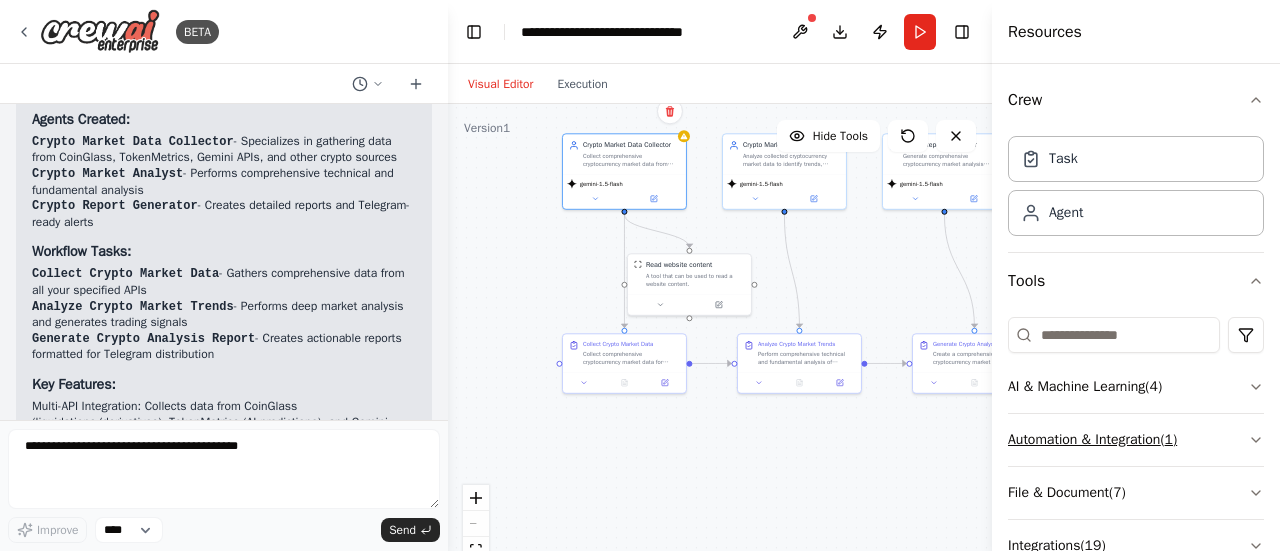 click 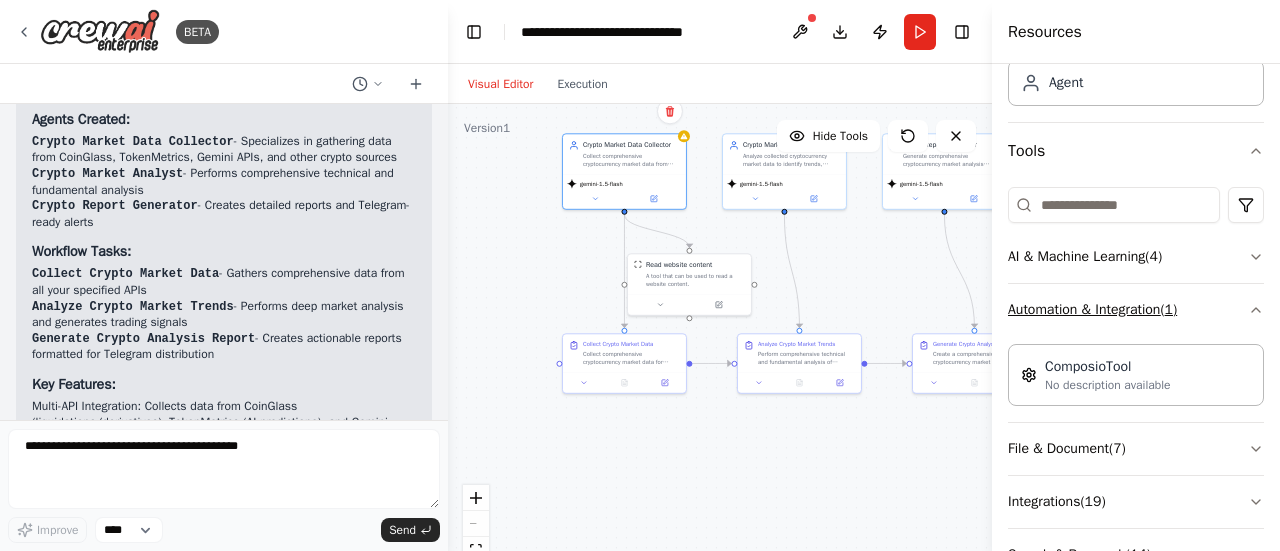 scroll, scrollTop: 173, scrollLeft: 0, axis: vertical 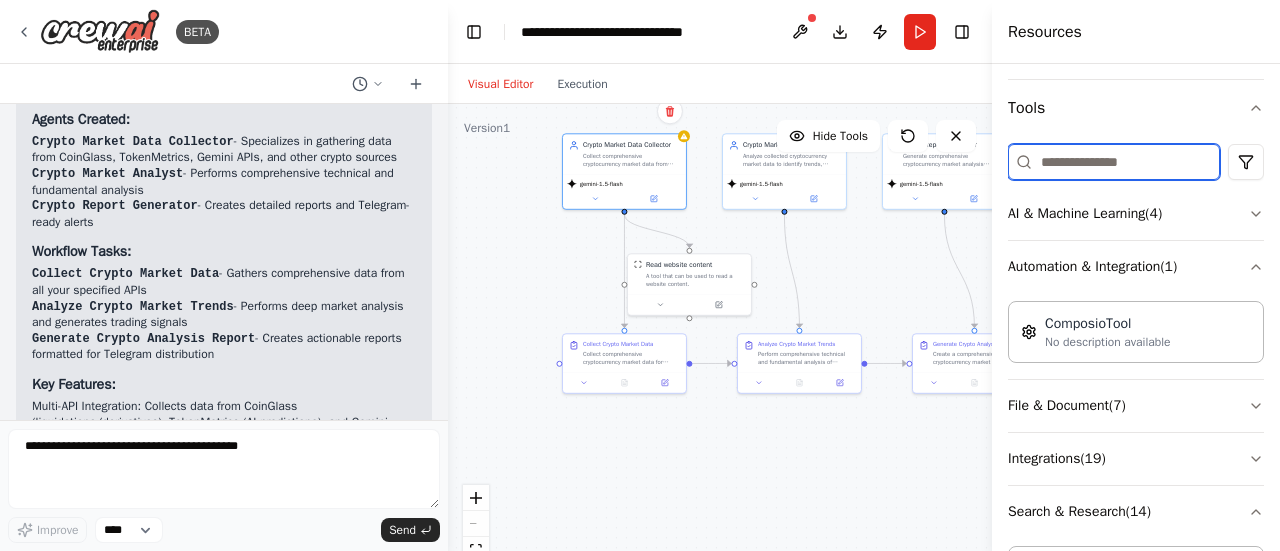 click at bounding box center (1114, 162) 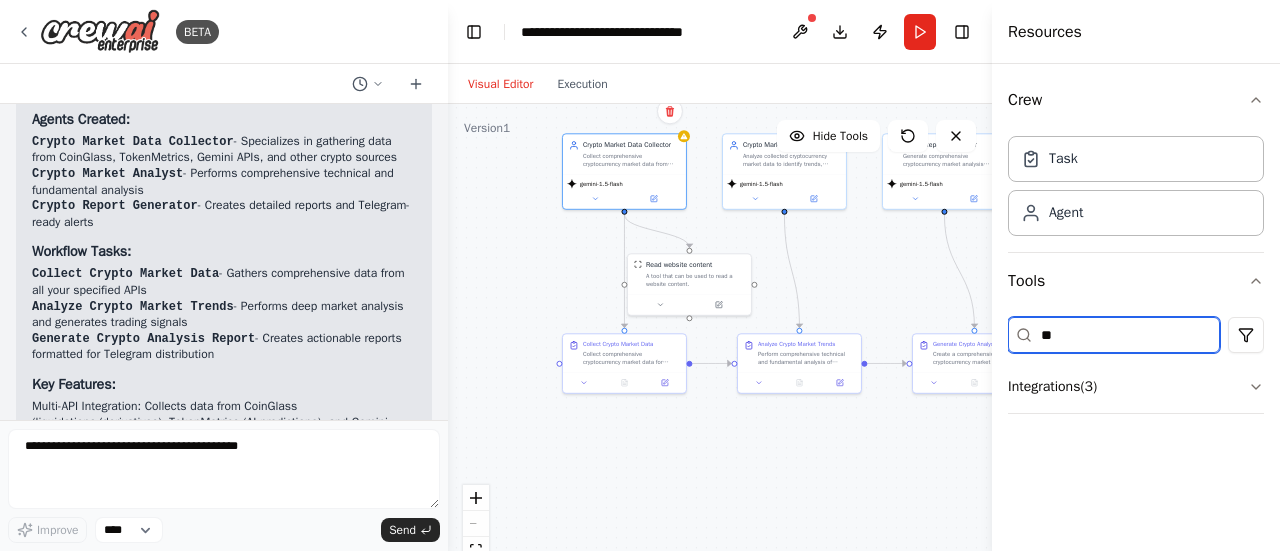 scroll, scrollTop: 0, scrollLeft: 0, axis: both 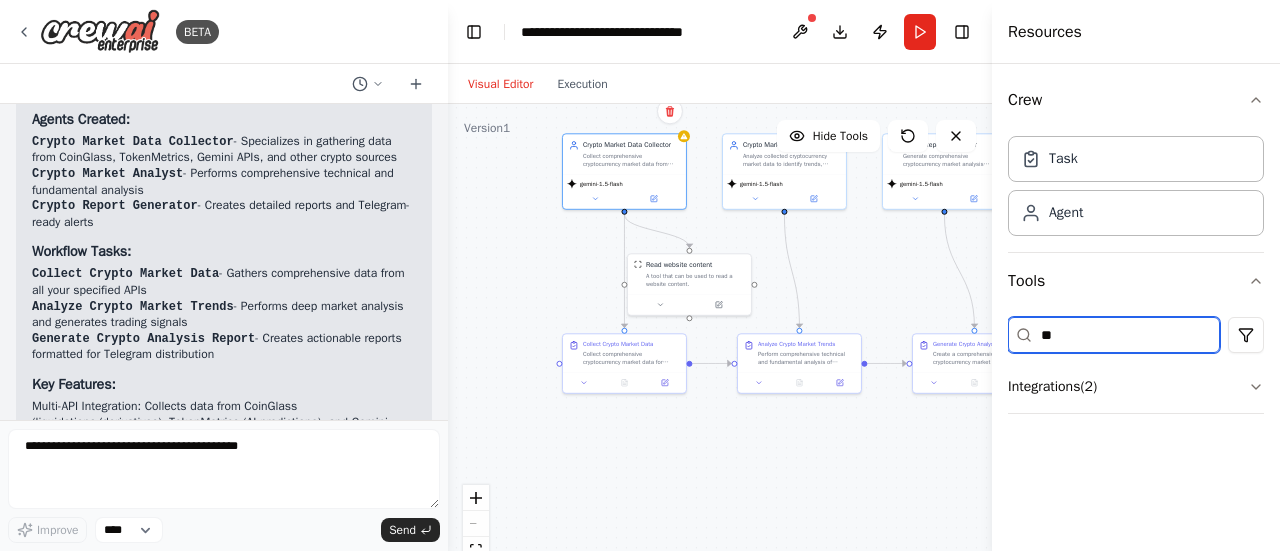 type on "*" 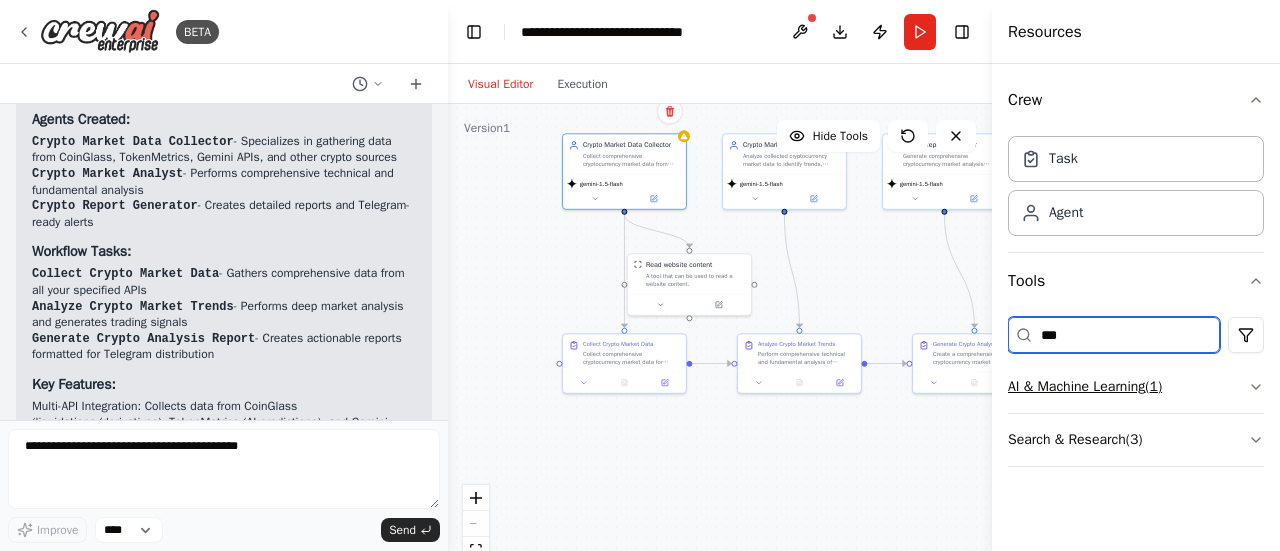 type on "***" 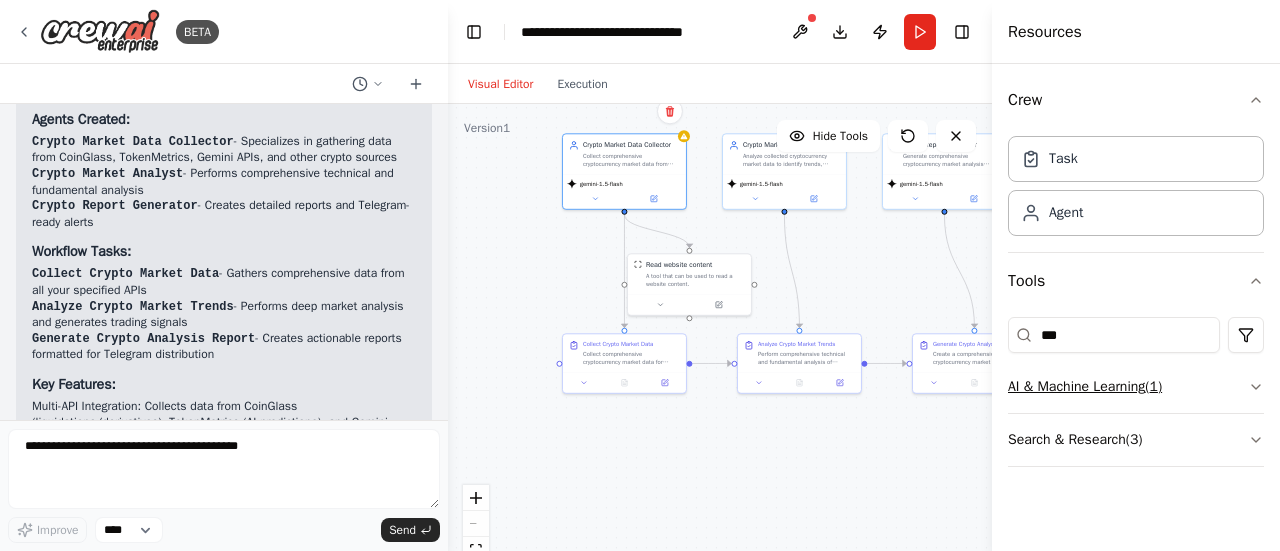 click on "AI & Machine Learning  ( 1 )" at bounding box center (1136, 387) 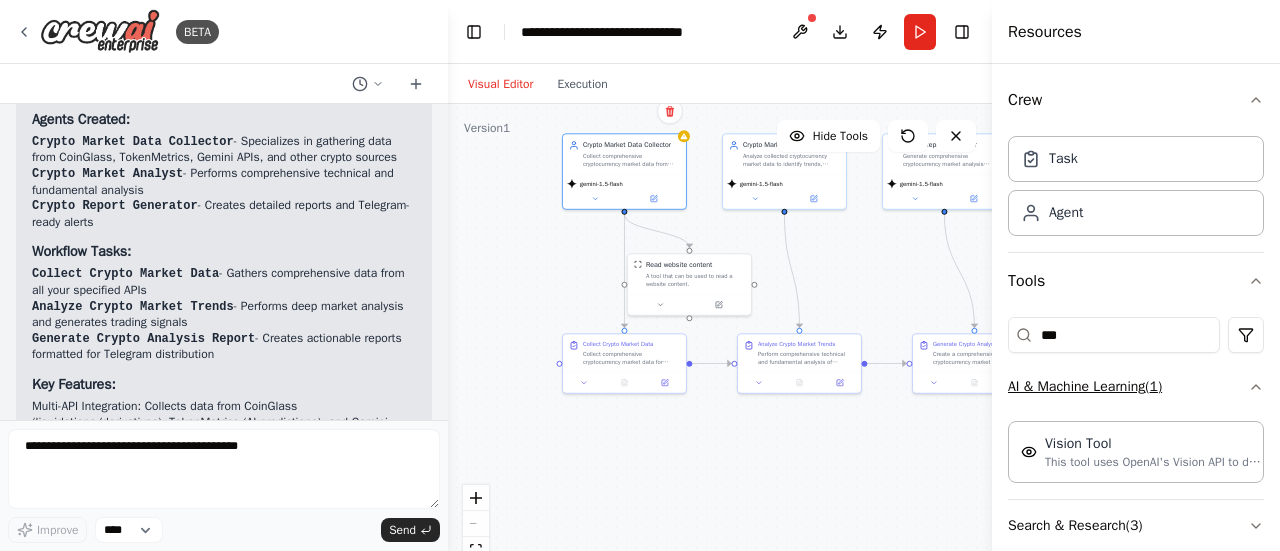 scroll, scrollTop: 30, scrollLeft: 0, axis: vertical 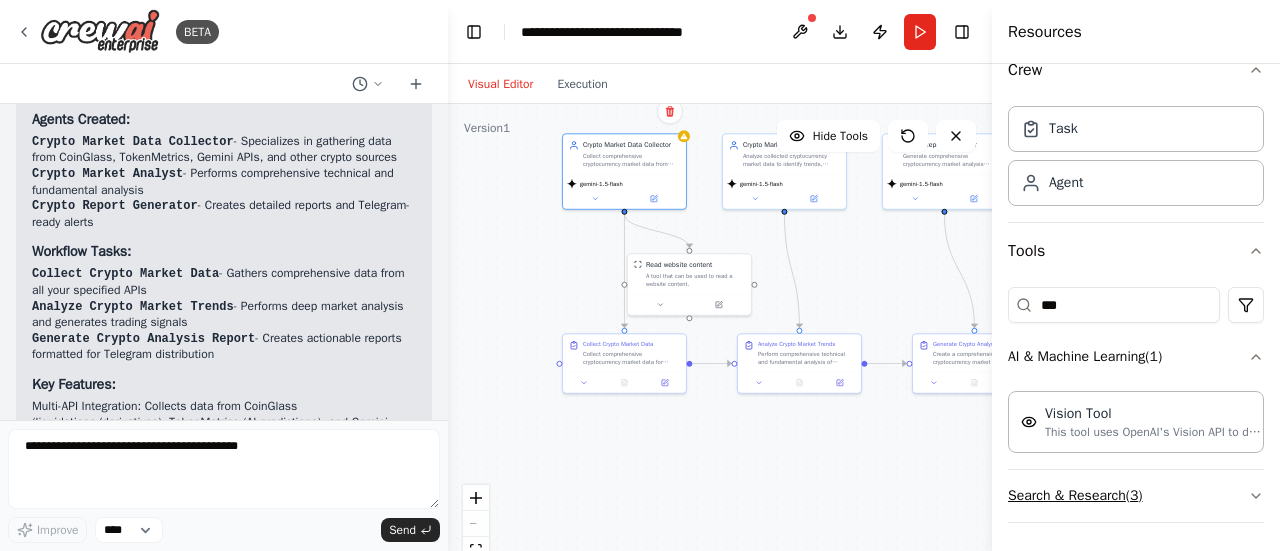 click on "Search & Research  ( 3 )" at bounding box center [1136, 496] 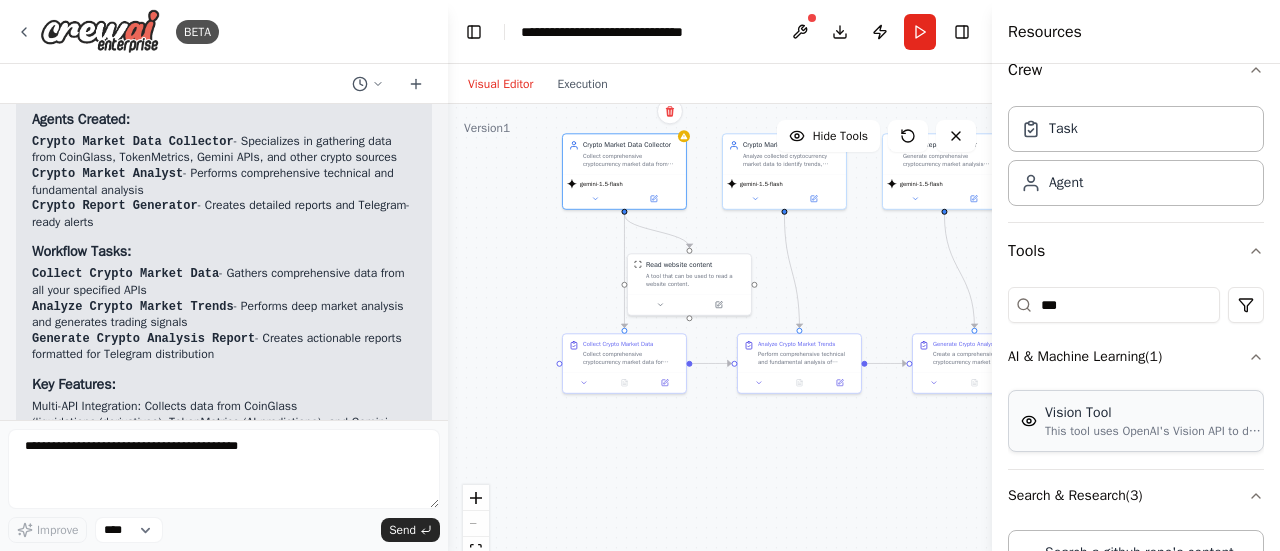 scroll, scrollTop: 254, scrollLeft: 0, axis: vertical 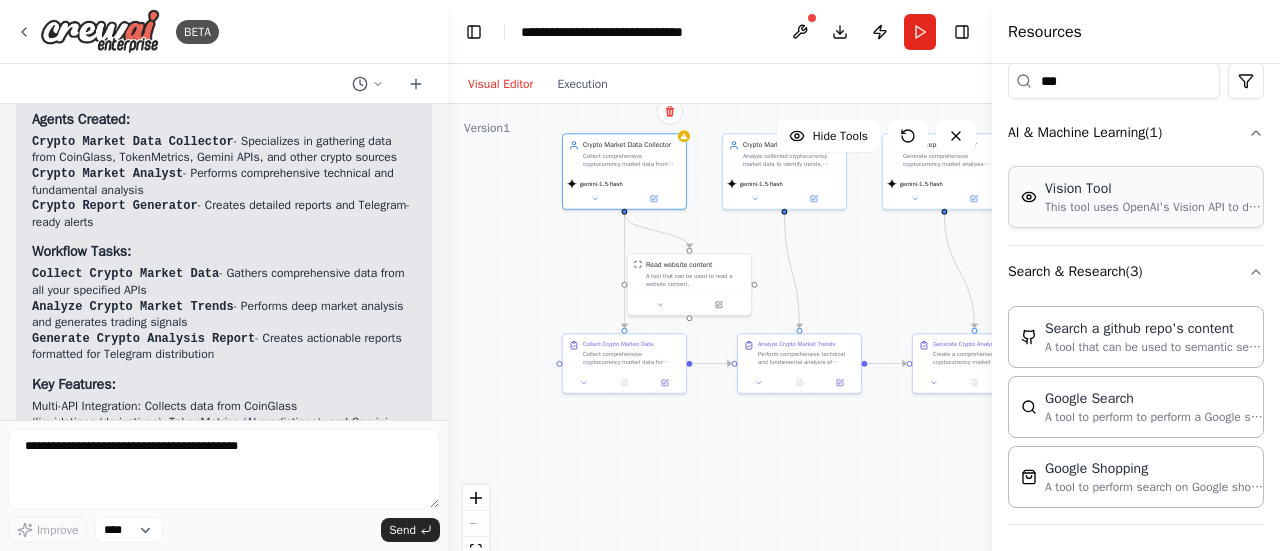 click on "This tool uses OpenAI's Vision API to describe the contents of an image." at bounding box center (1155, 207) 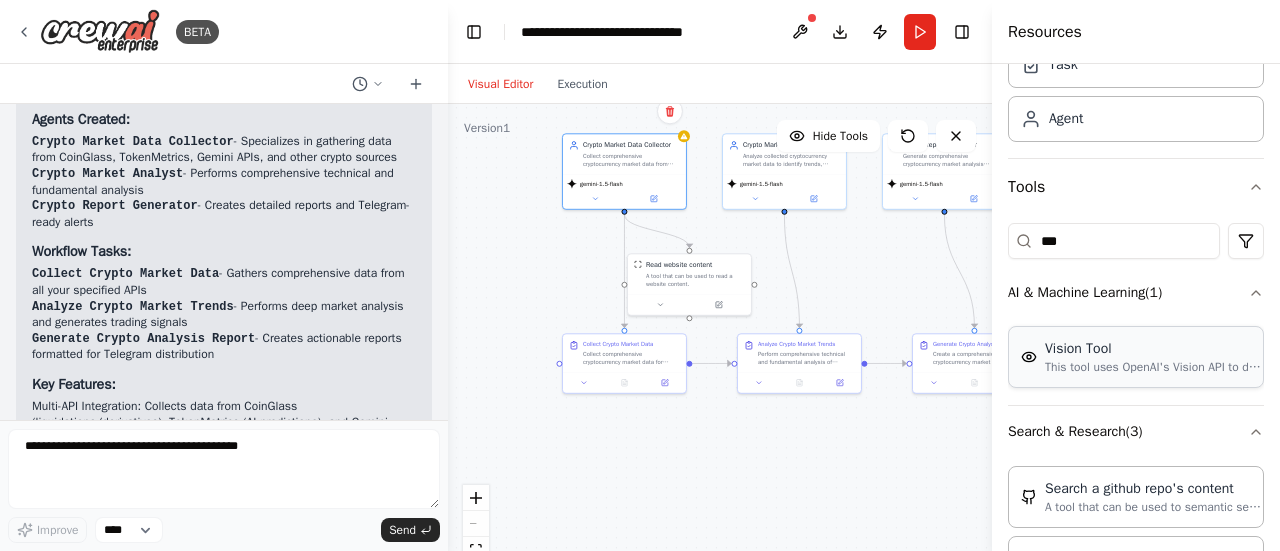 scroll, scrollTop: 51, scrollLeft: 0, axis: vertical 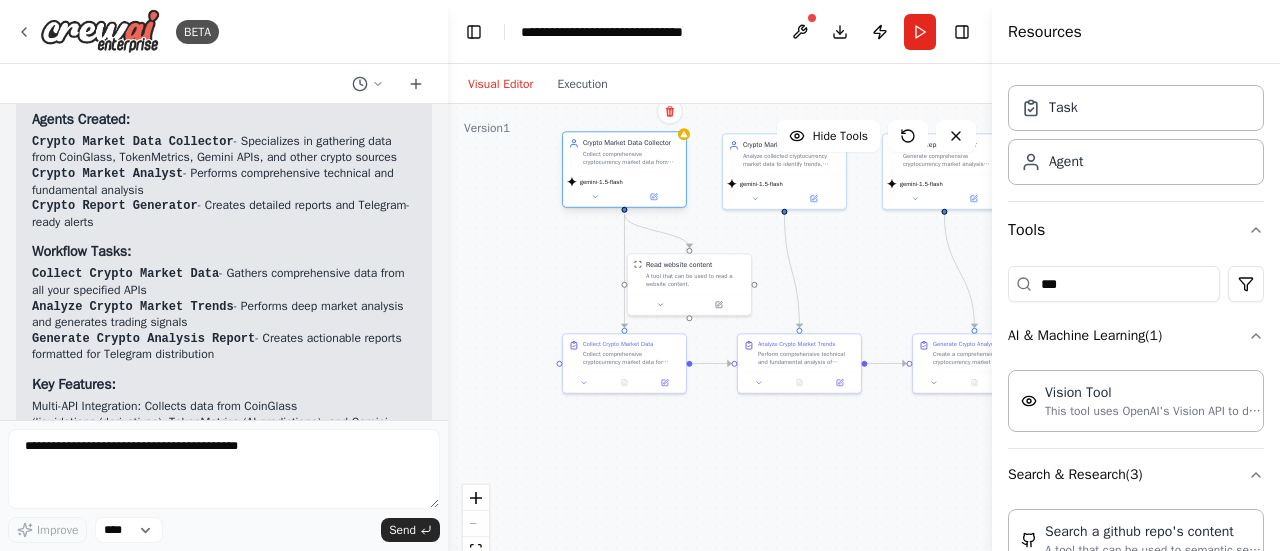 click on "gemini-1.5-flash" at bounding box center (624, 189) 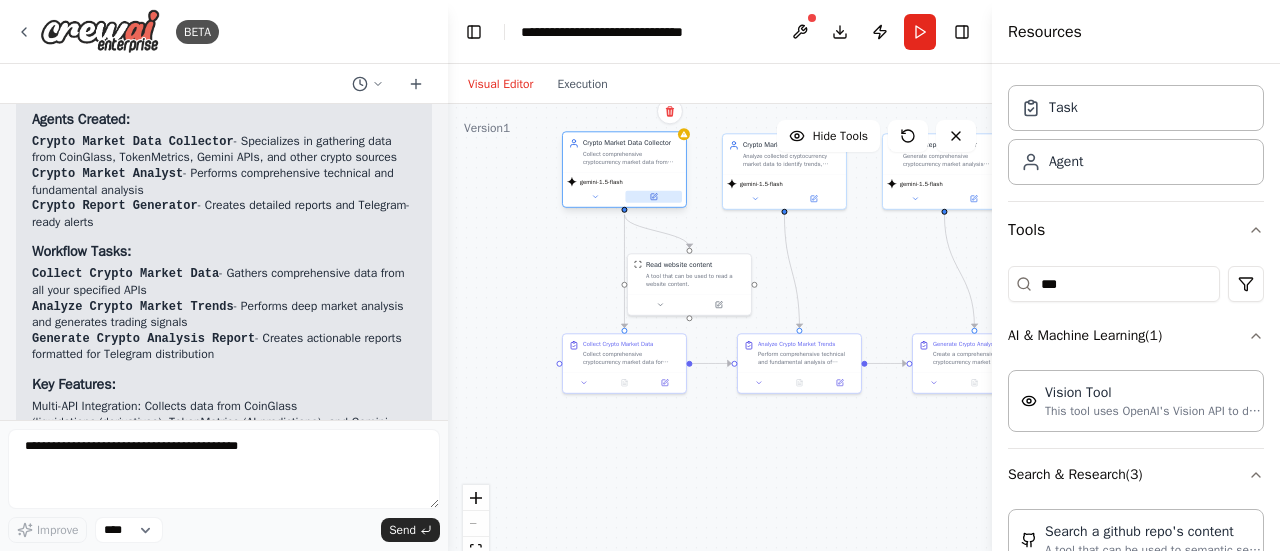 click 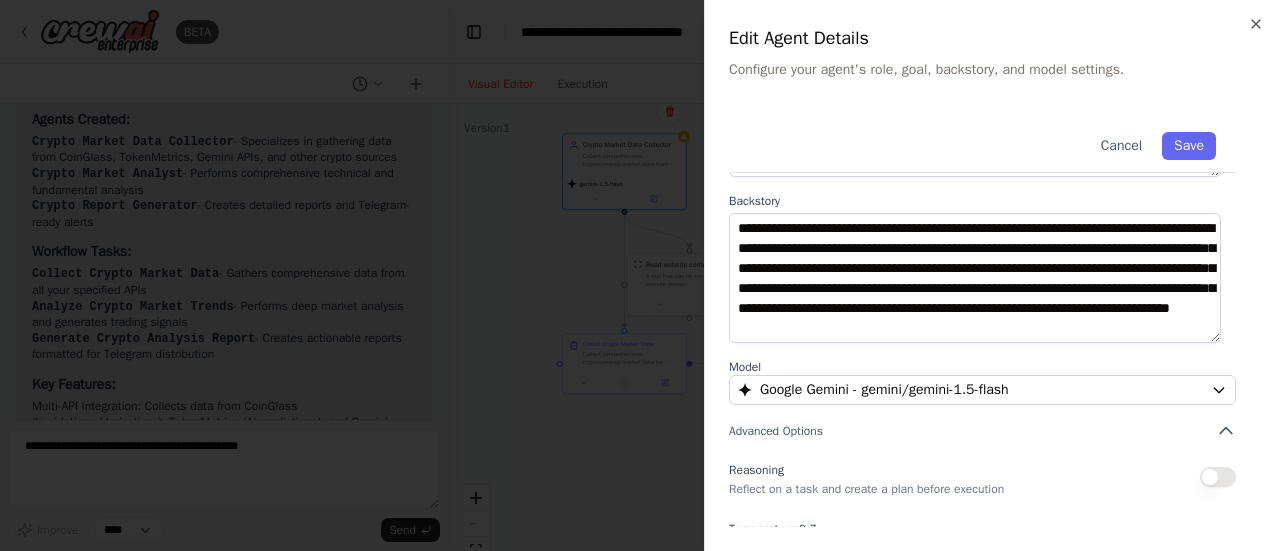 scroll, scrollTop: 256, scrollLeft: 0, axis: vertical 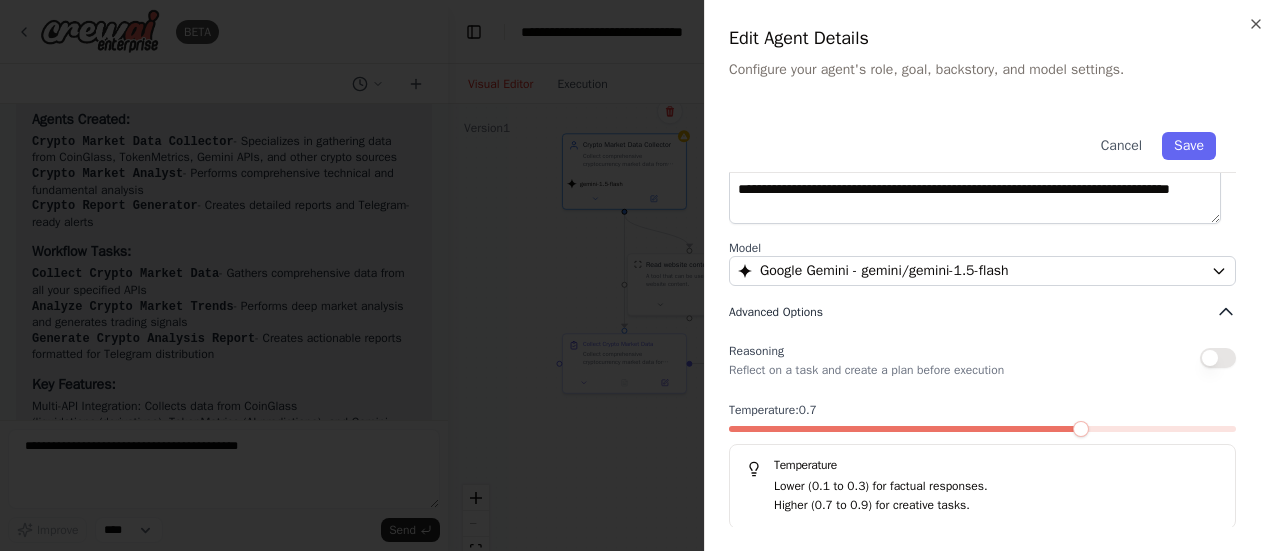 click 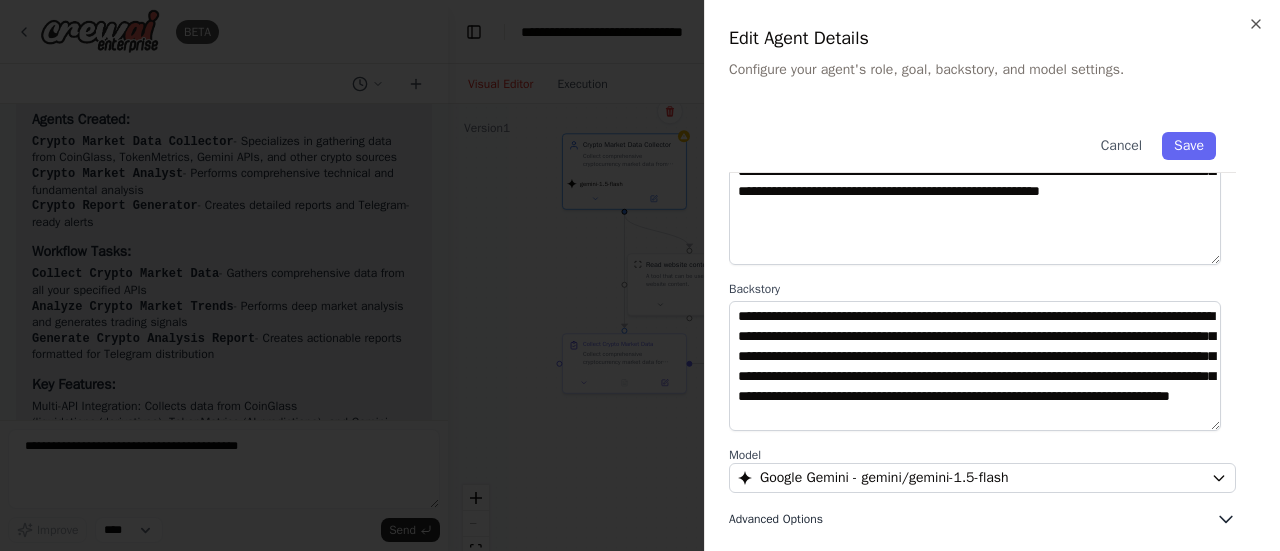 click 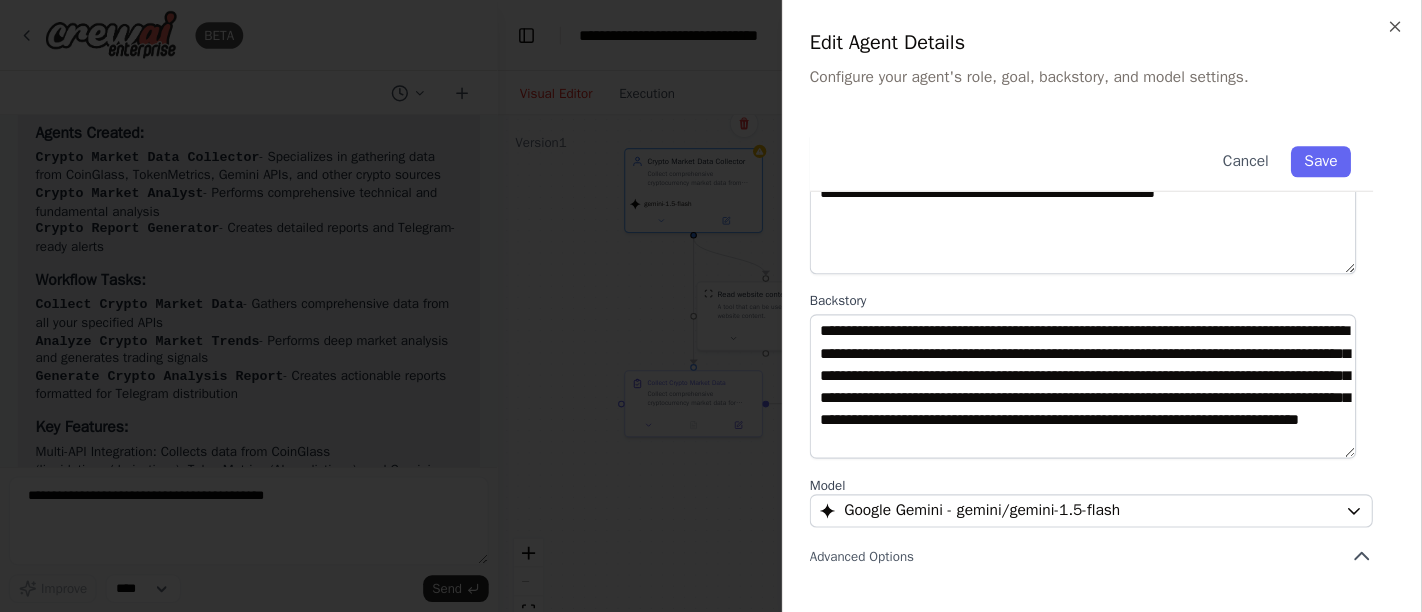 scroll, scrollTop: 352, scrollLeft: 0, axis: vertical 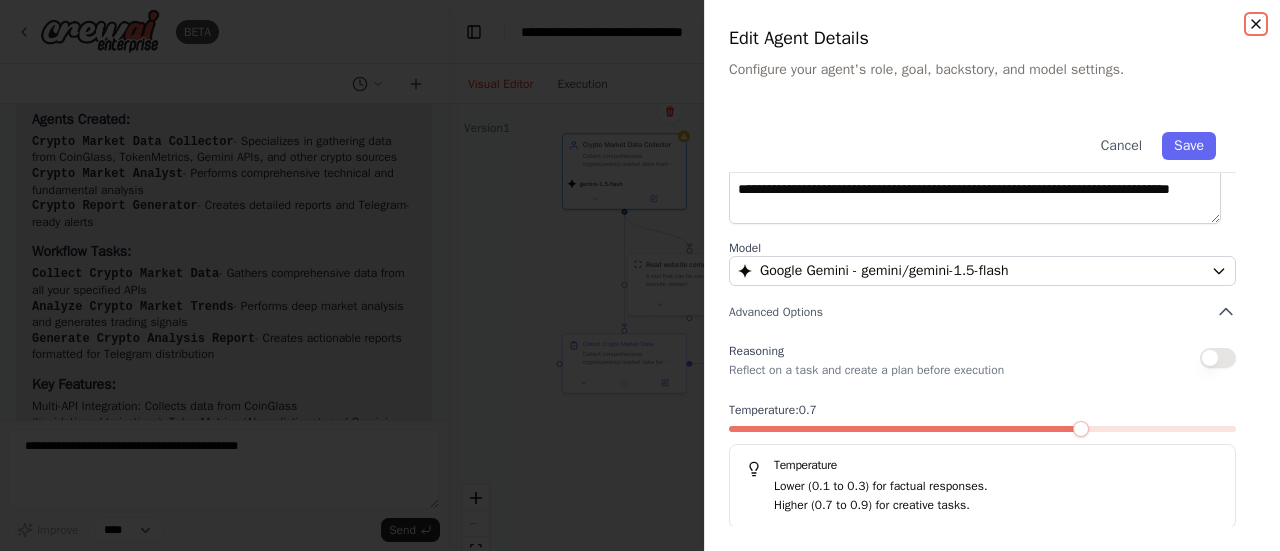 click 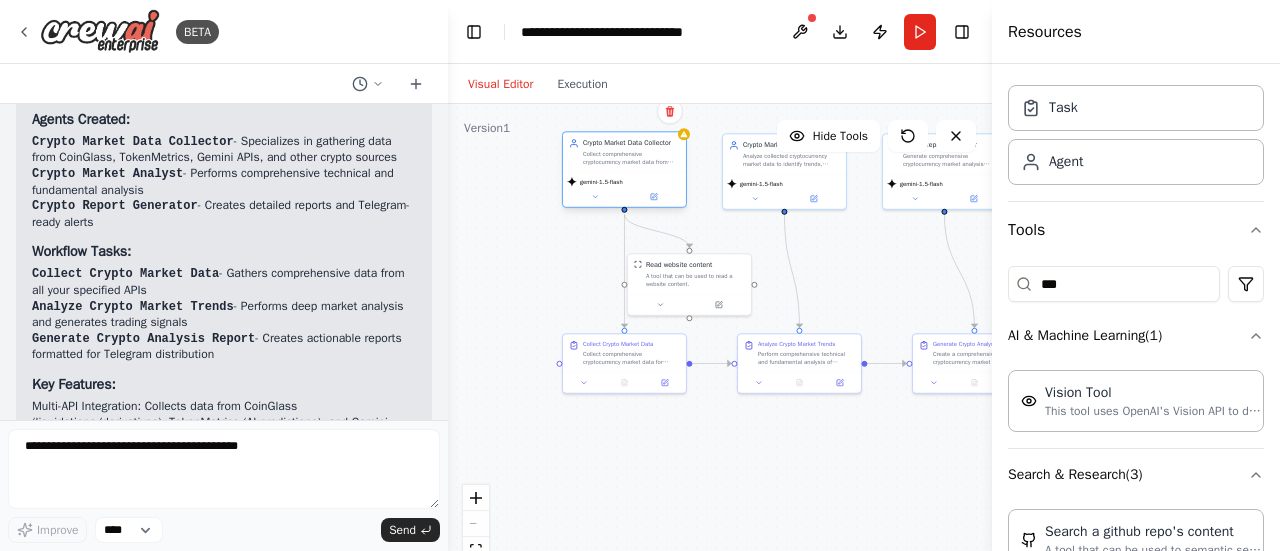 click on "gemini-1.5-flash" at bounding box center (624, 182) 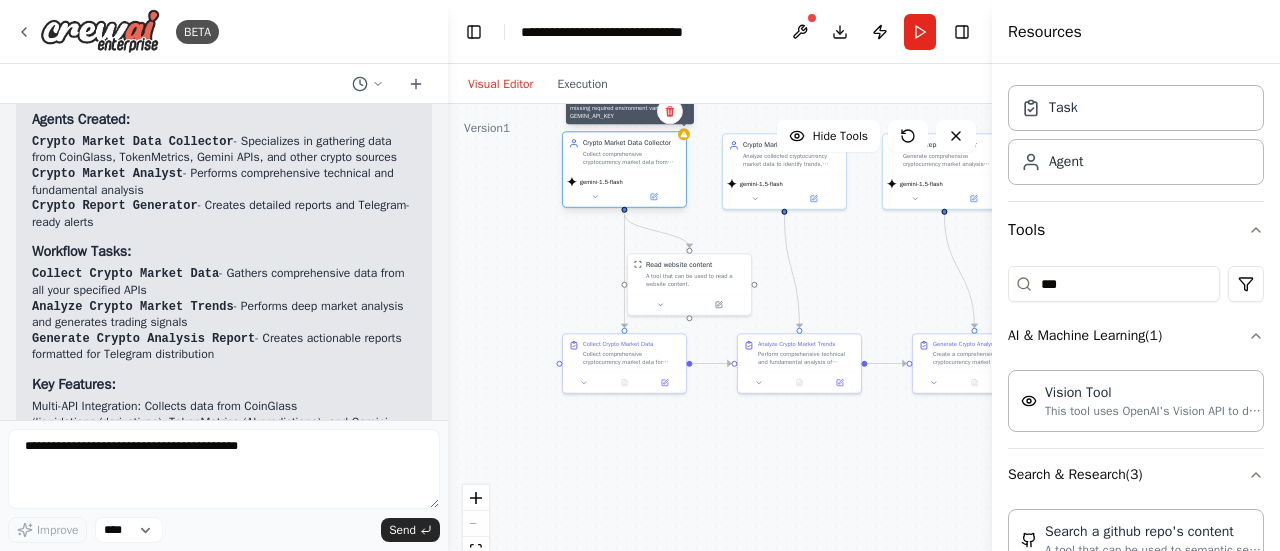 click at bounding box center [684, 134] 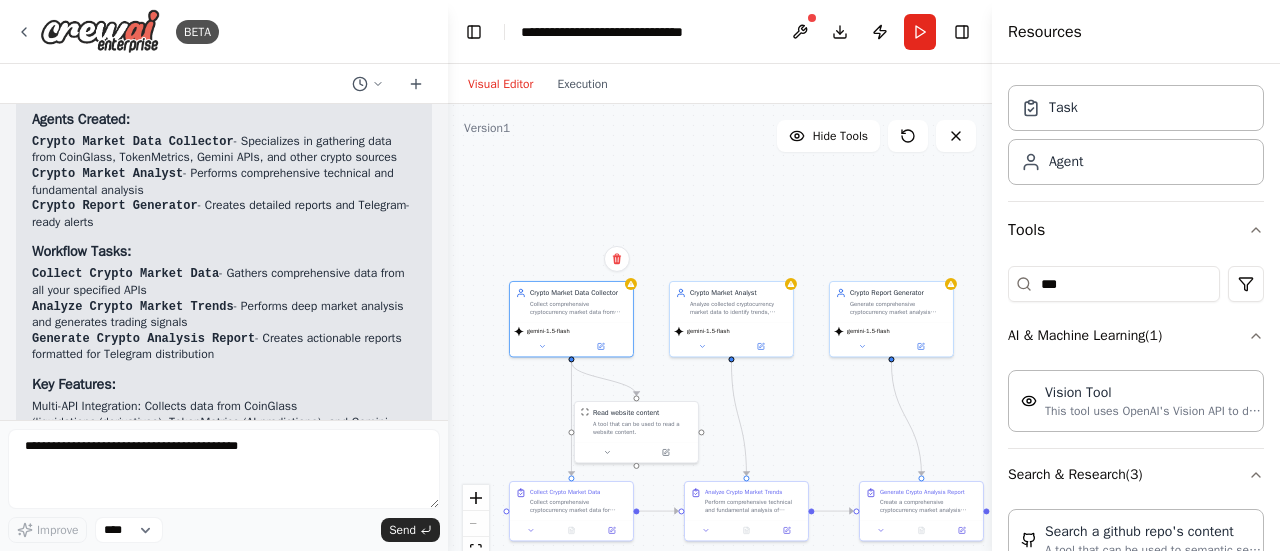 drag, startPoint x: 499, startPoint y: 230, endPoint x: 487, endPoint y: 361, distance: 131.54848 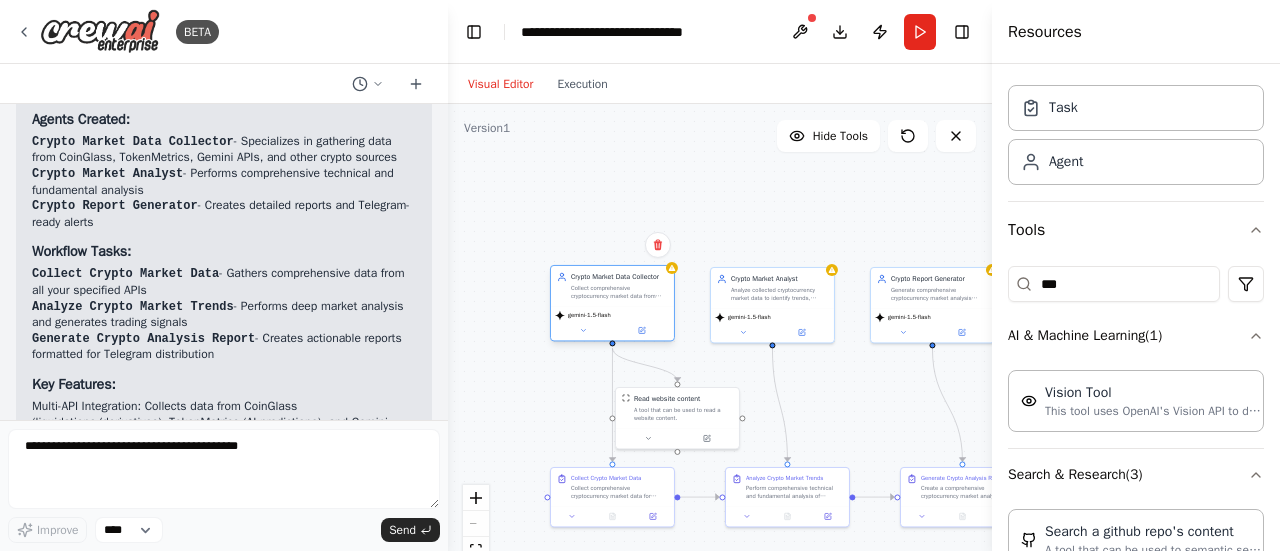 click on "Crypto Market Data Collector Collect comprehensive cryptocurrency market data from CoinGlass, TokenMetrics, Gemini, and other crypto data sources. Focus on gathering price data, market sentiment, liquidation data, and trading metrics for {crypto_symbol} and top cryptocurrencies." at bounding box center (612, 286) 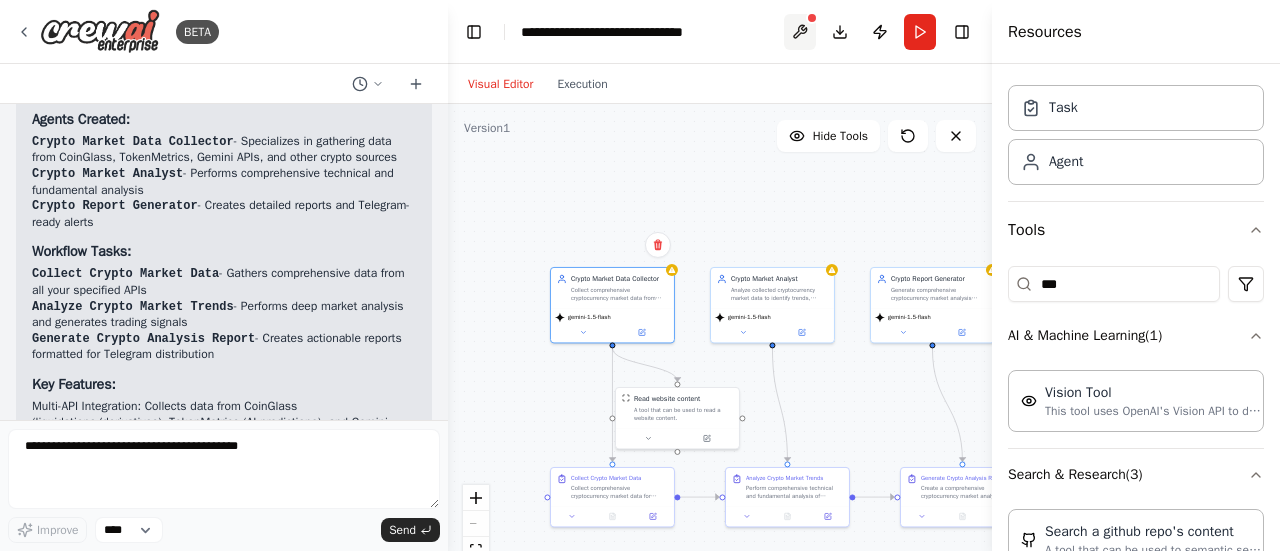 click at bounding box center (800, 32) 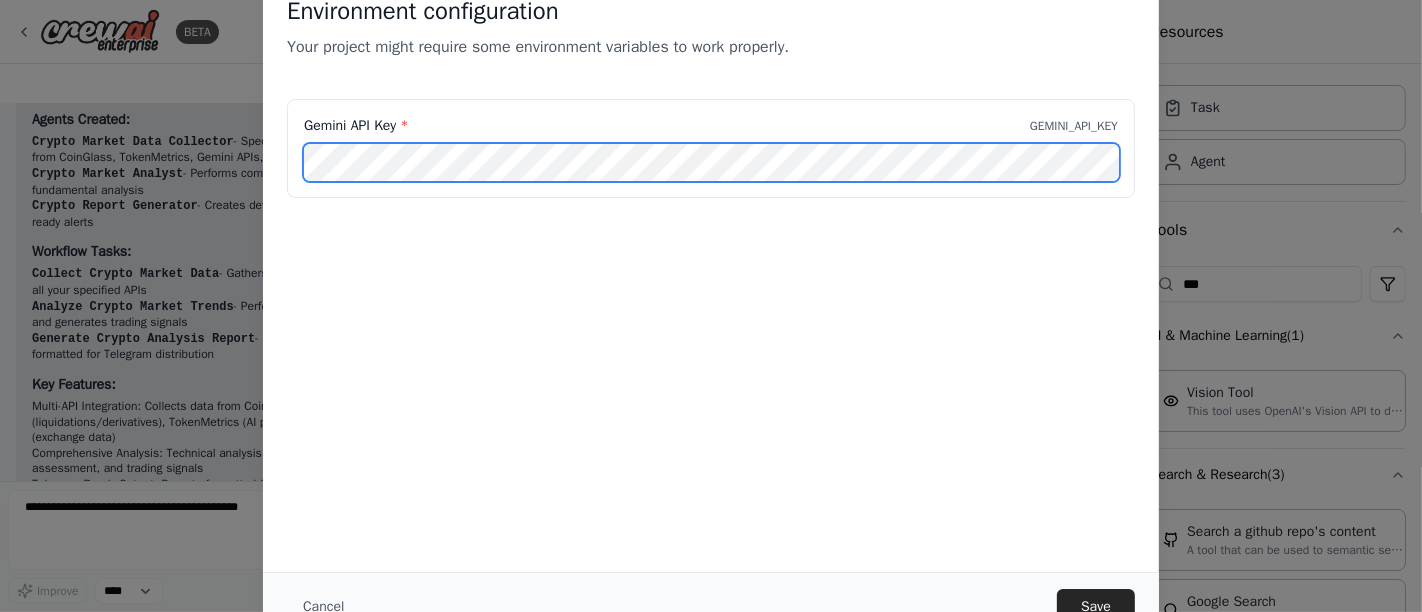 scroll, scrollTop: 1453, scrollLeft: 0, axis: vertical 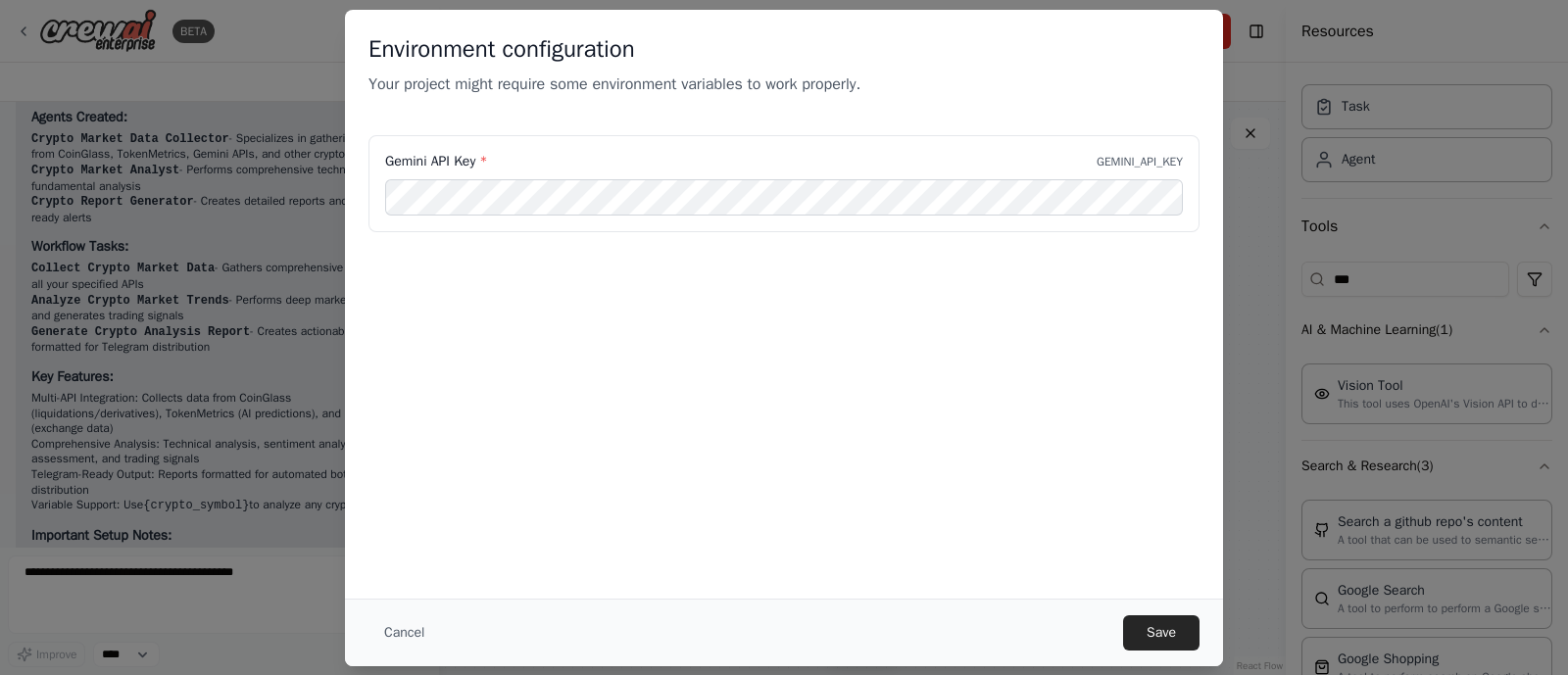 drag, startPoint x: 1174, startPoint y: 15, endPoint x: 915, endPoint y: 488, distance: 539.26802 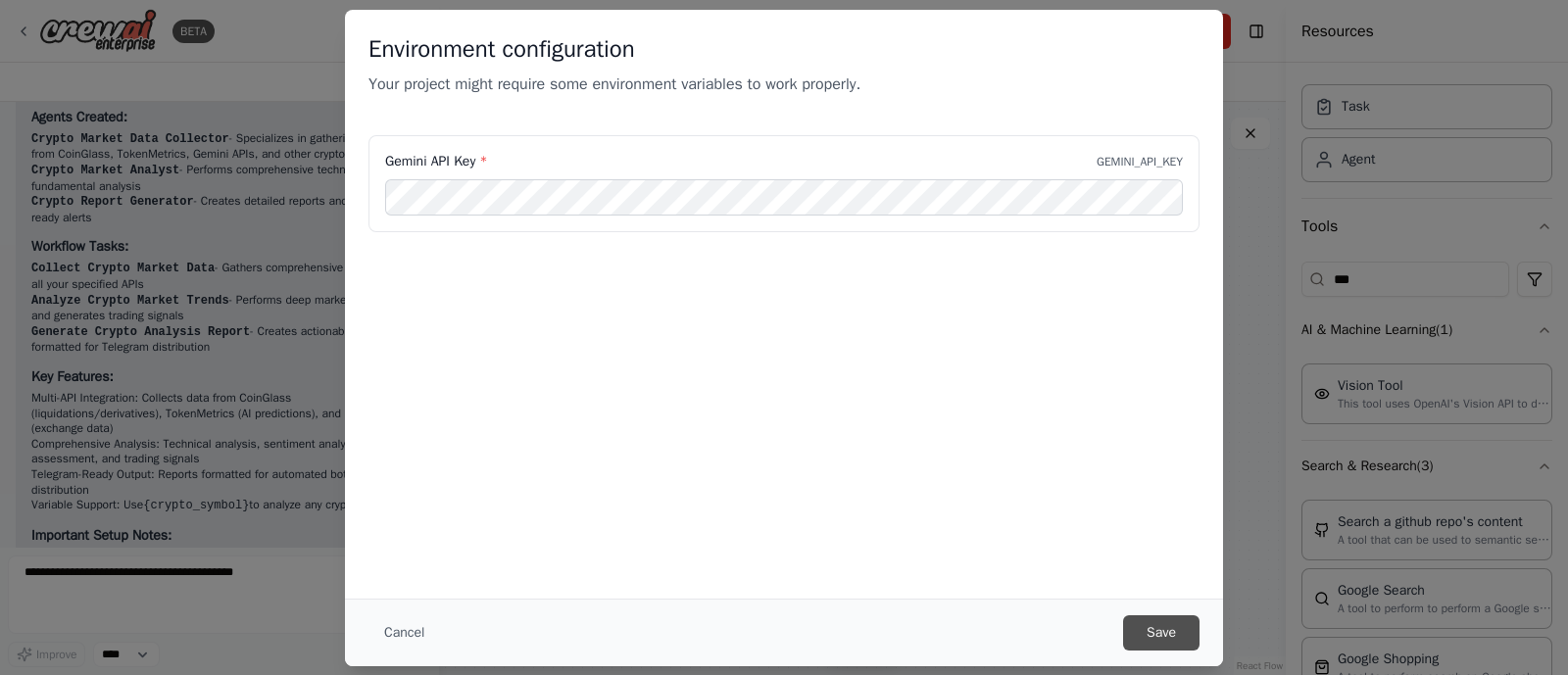click on "Save" at bounding box center (1161, 633) 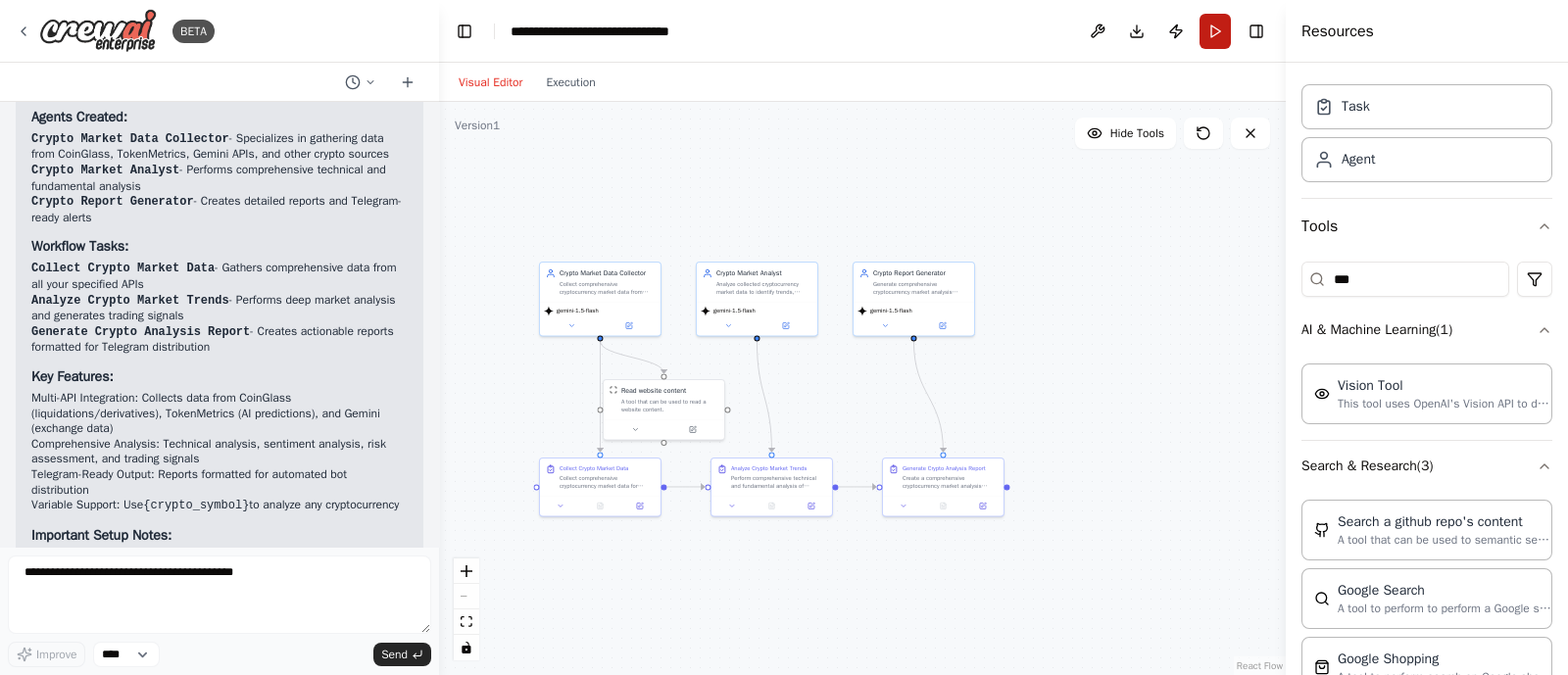 click on "Run" at bounding box center (1215, 31) 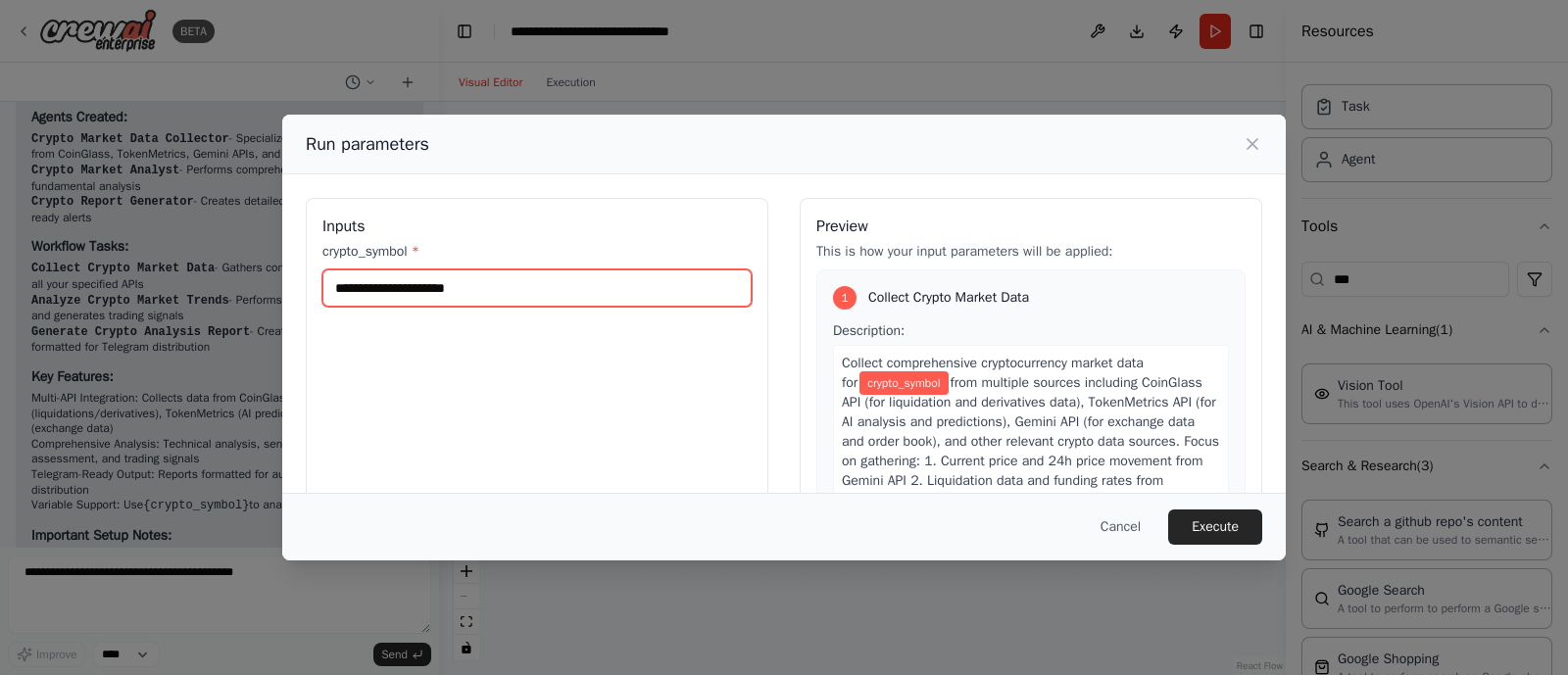click on "crypto_symbol *" at bounding box center [537, 288] 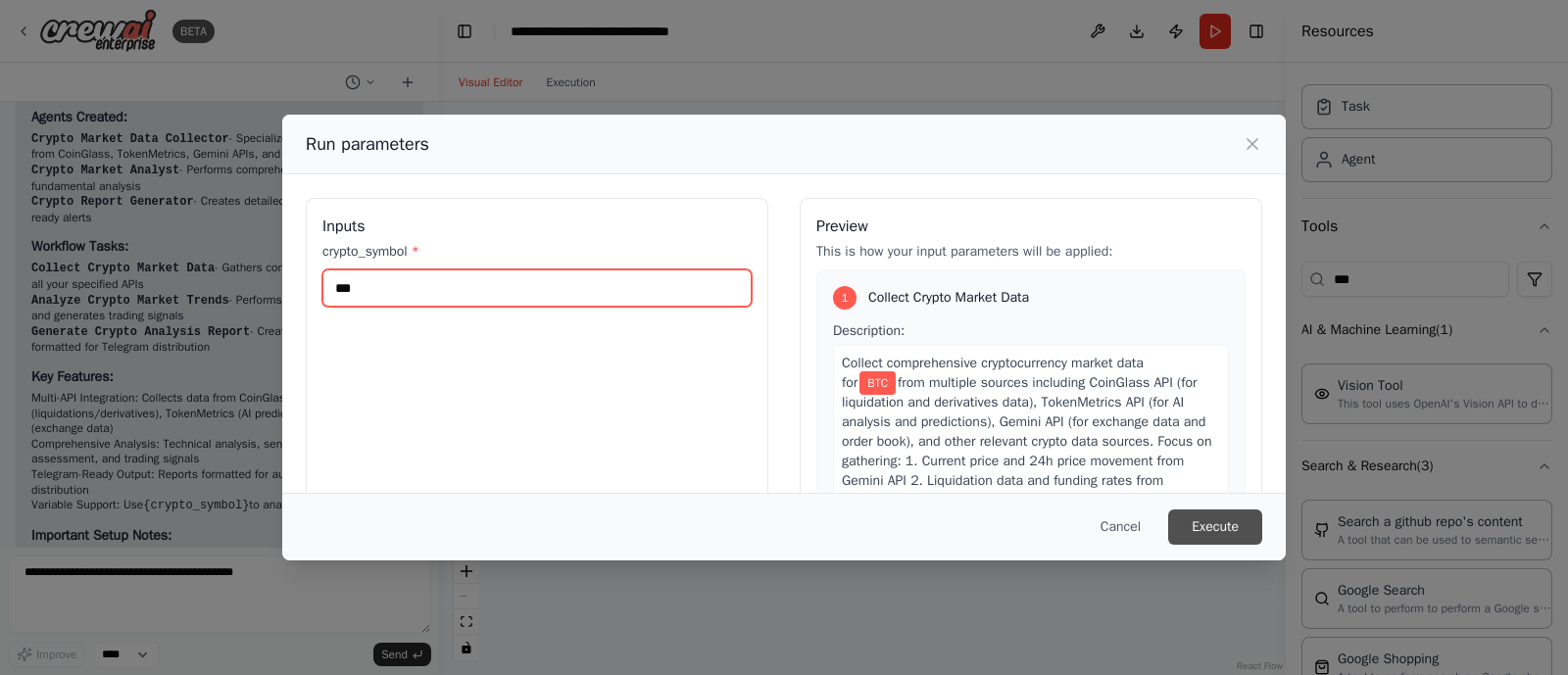type on "***" 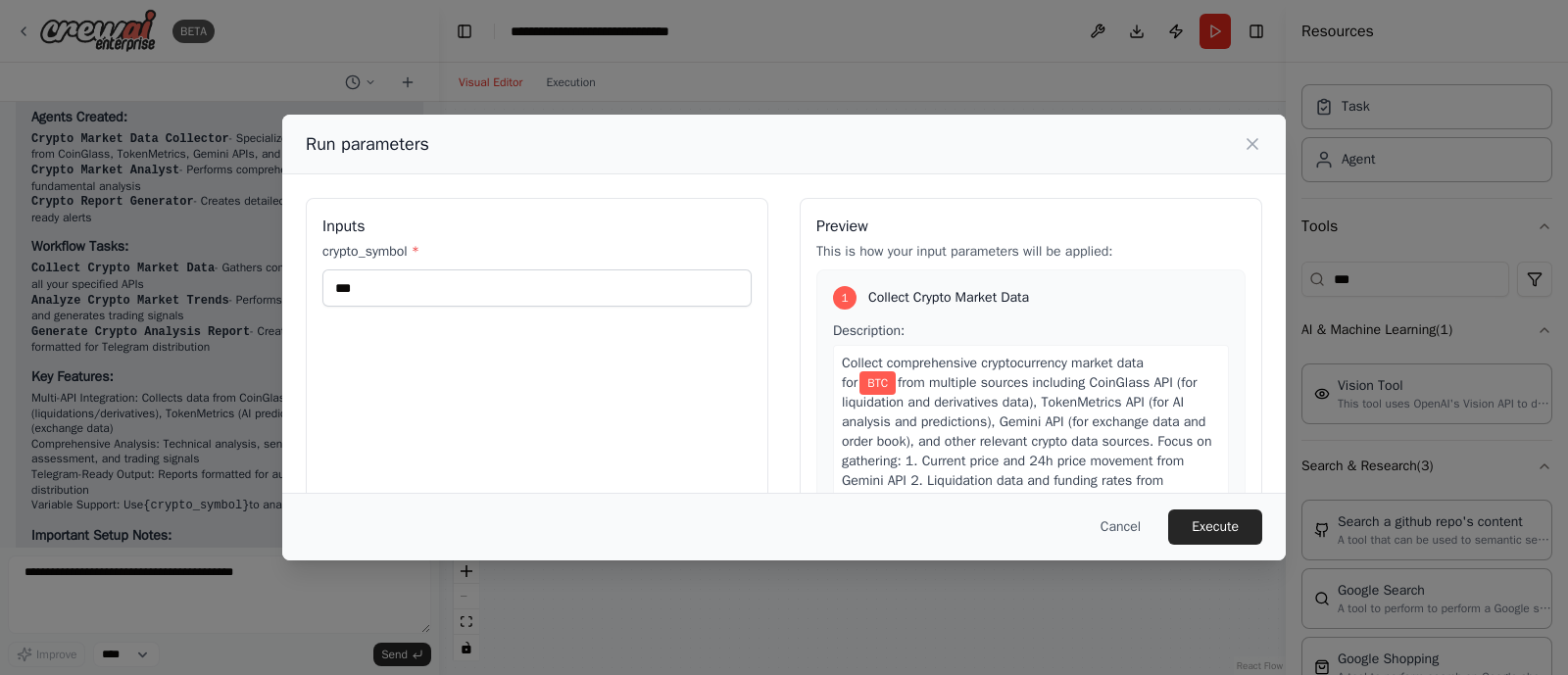 click on "Execute" at bounding box center [1215, 527] 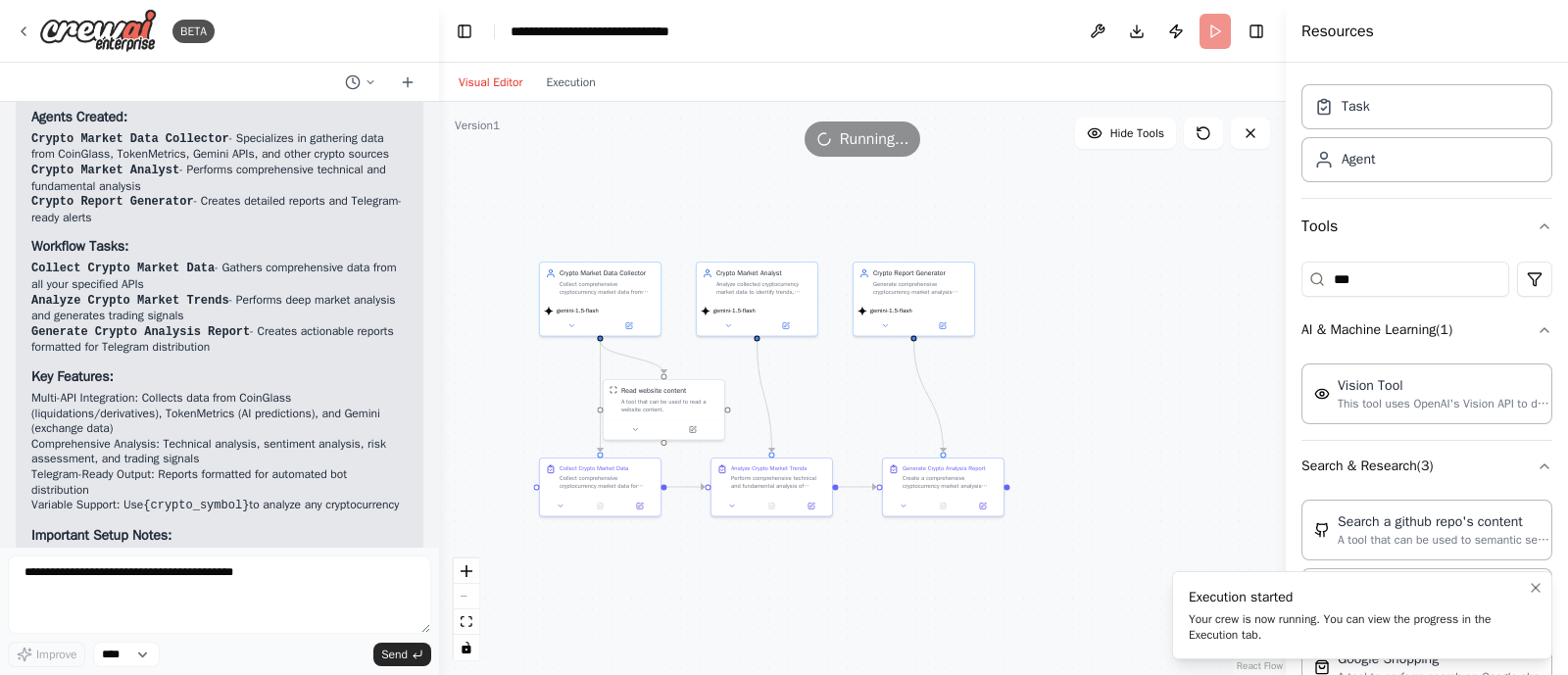click on "Your crew is now running. You can view the progress in the Execution tab." at bounding box center (1358, 627) 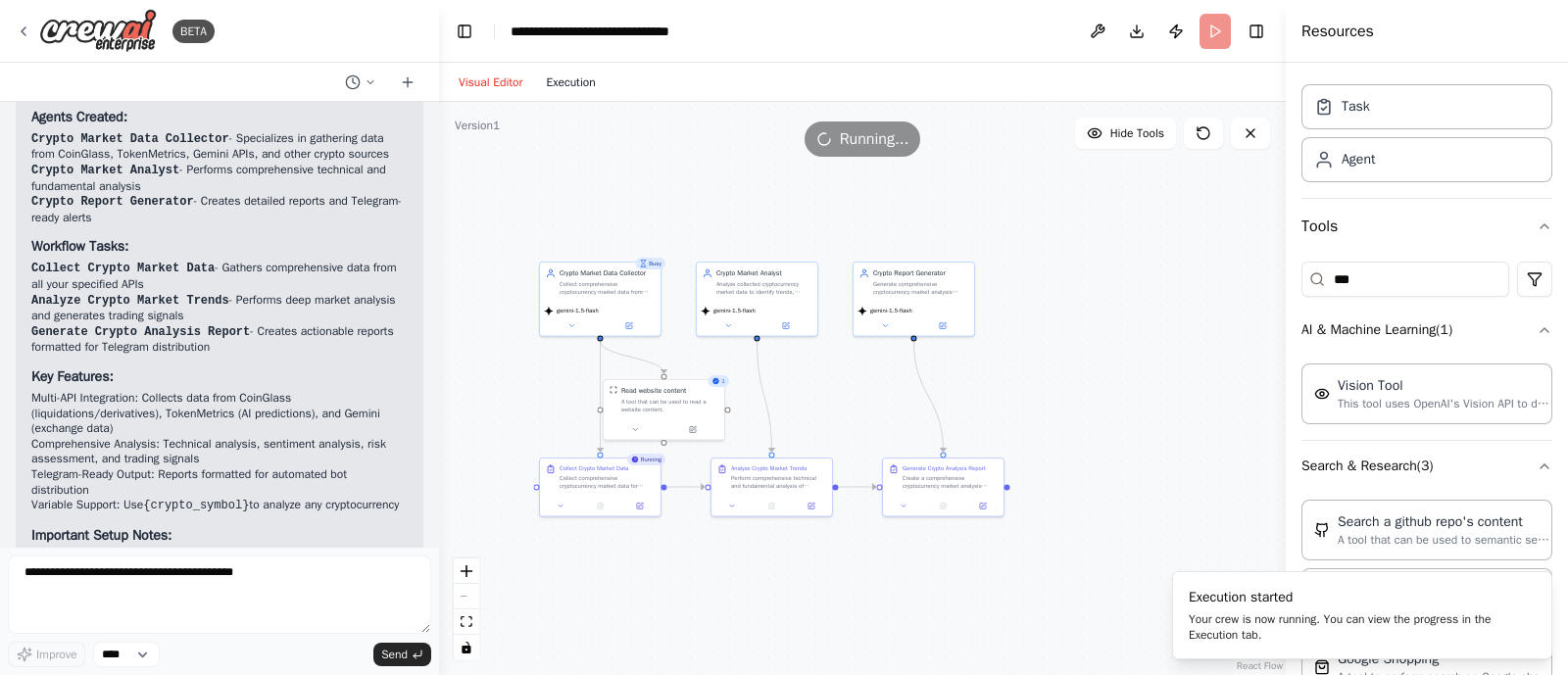 click on "Execution" at bounding box center (570, 82) 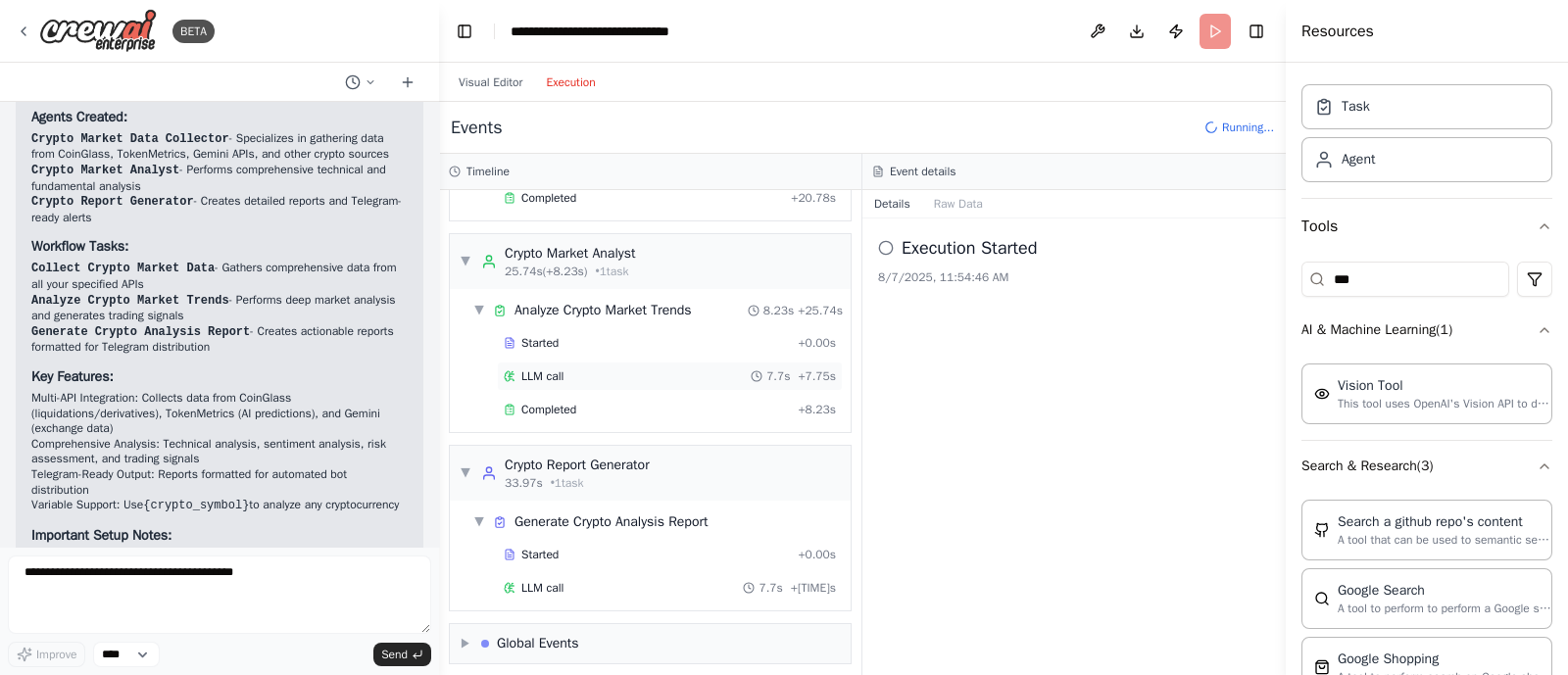 scroll, scrollTop: 777, scrollLeft: 0, axis: vertical 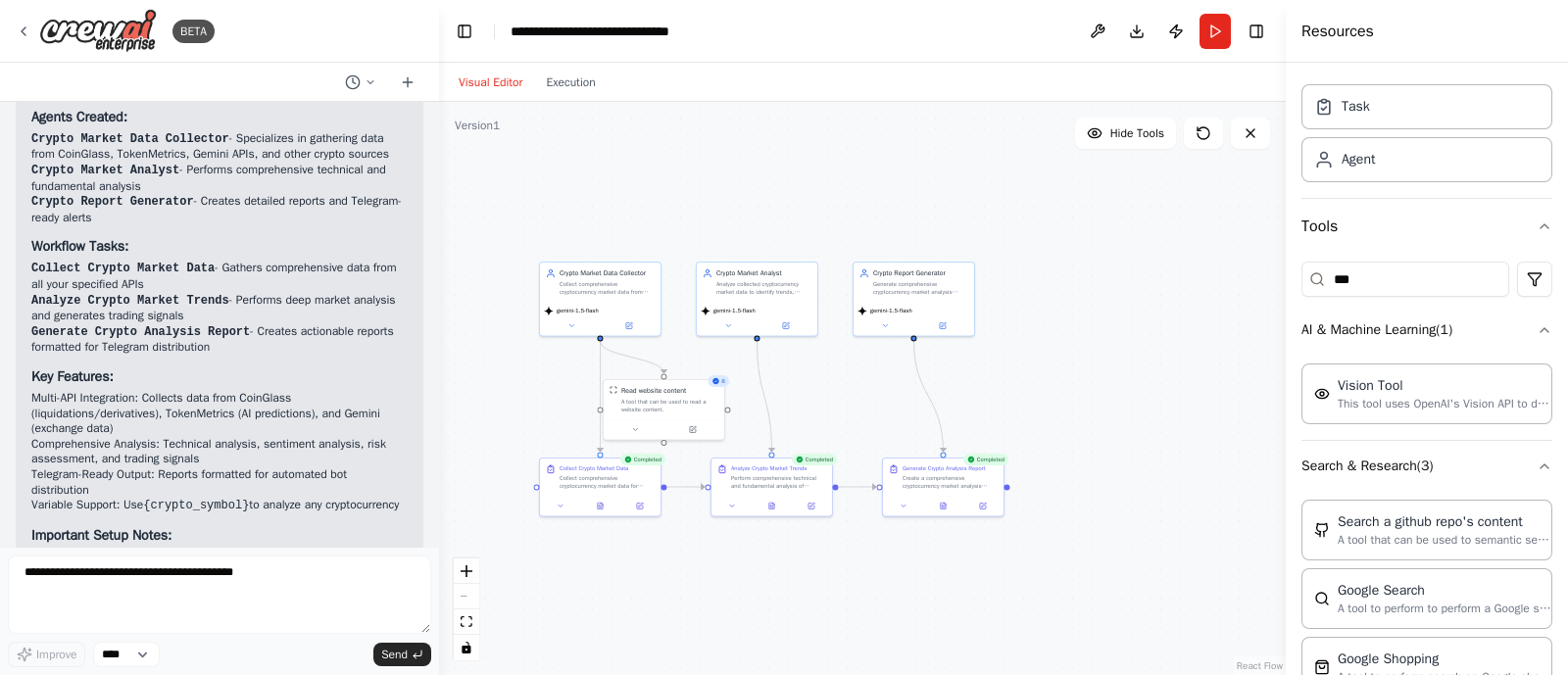 click on "Visual Editor" at bounding box center [490, 82] 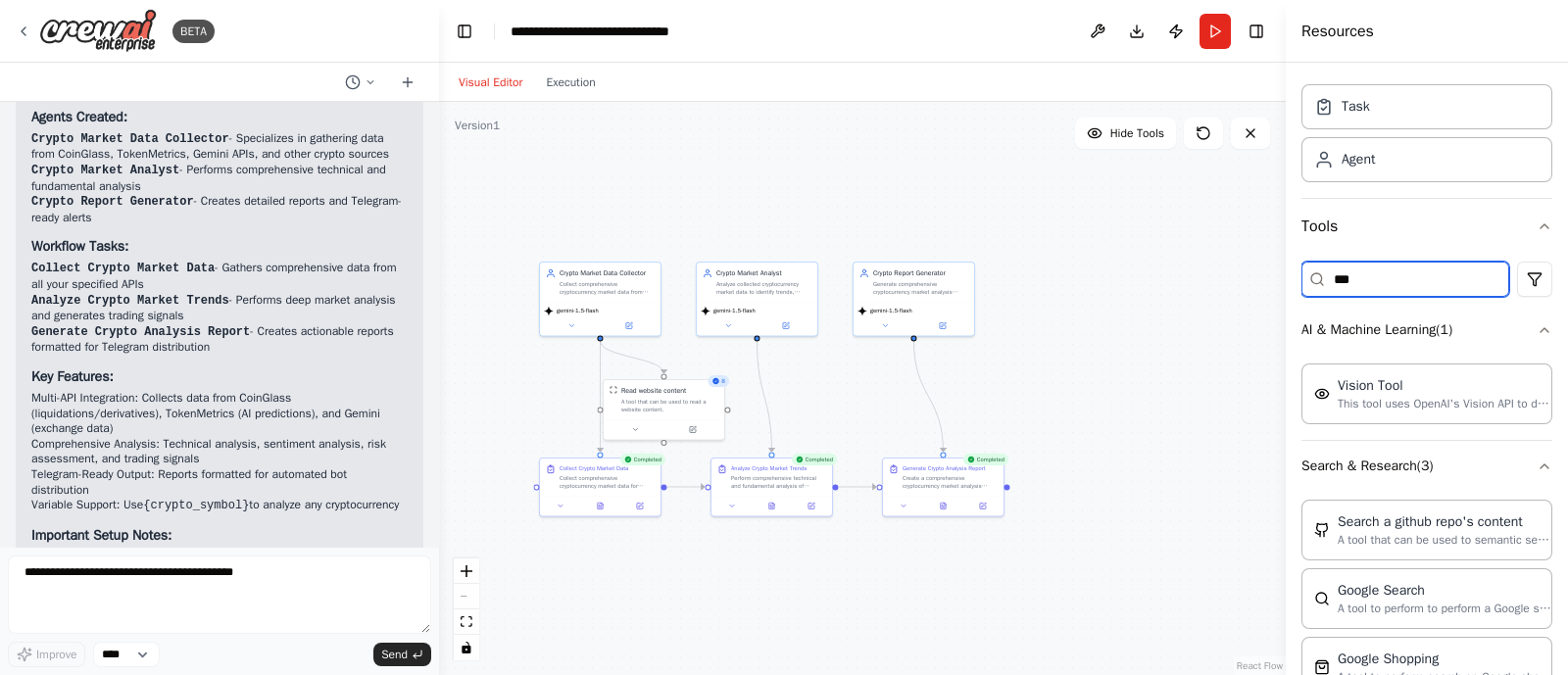 click on "***" at bounding box center [1405, 279] 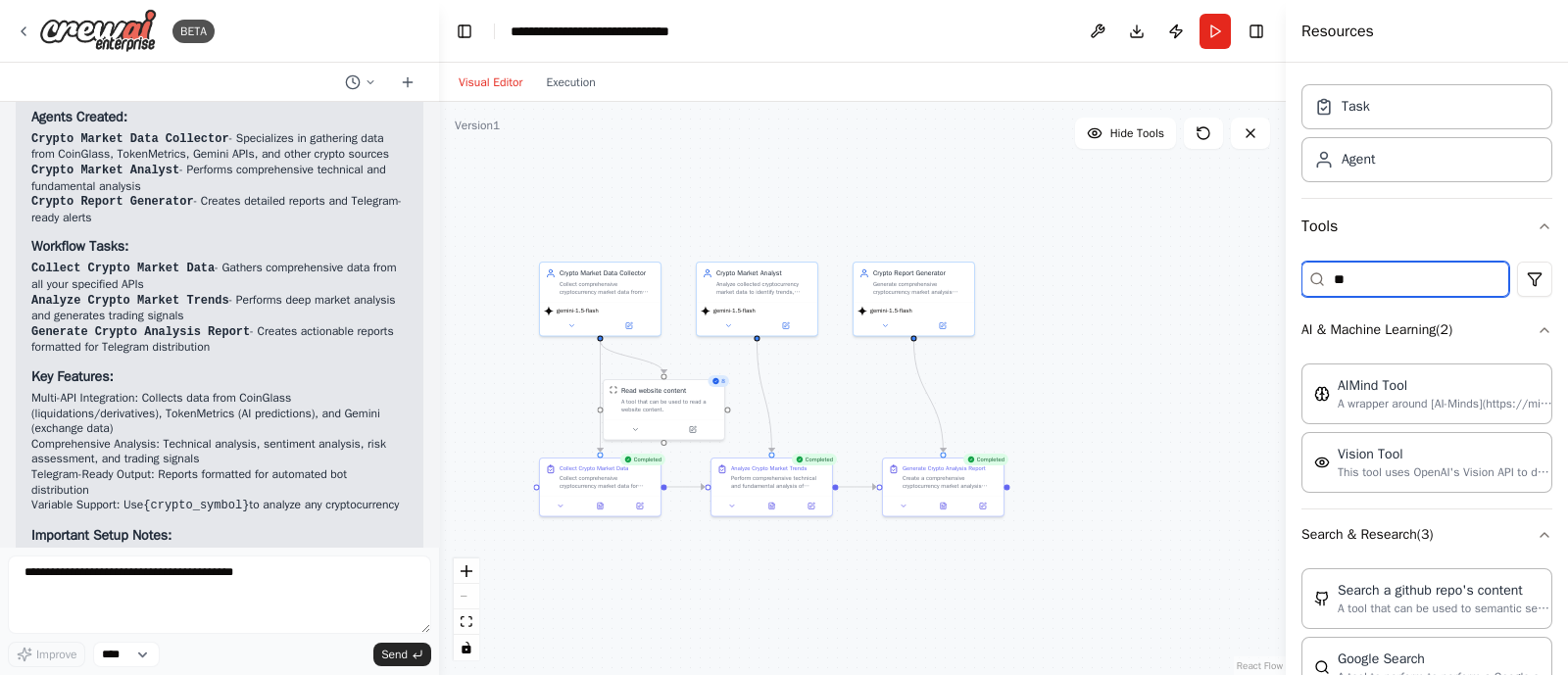 type on "*" 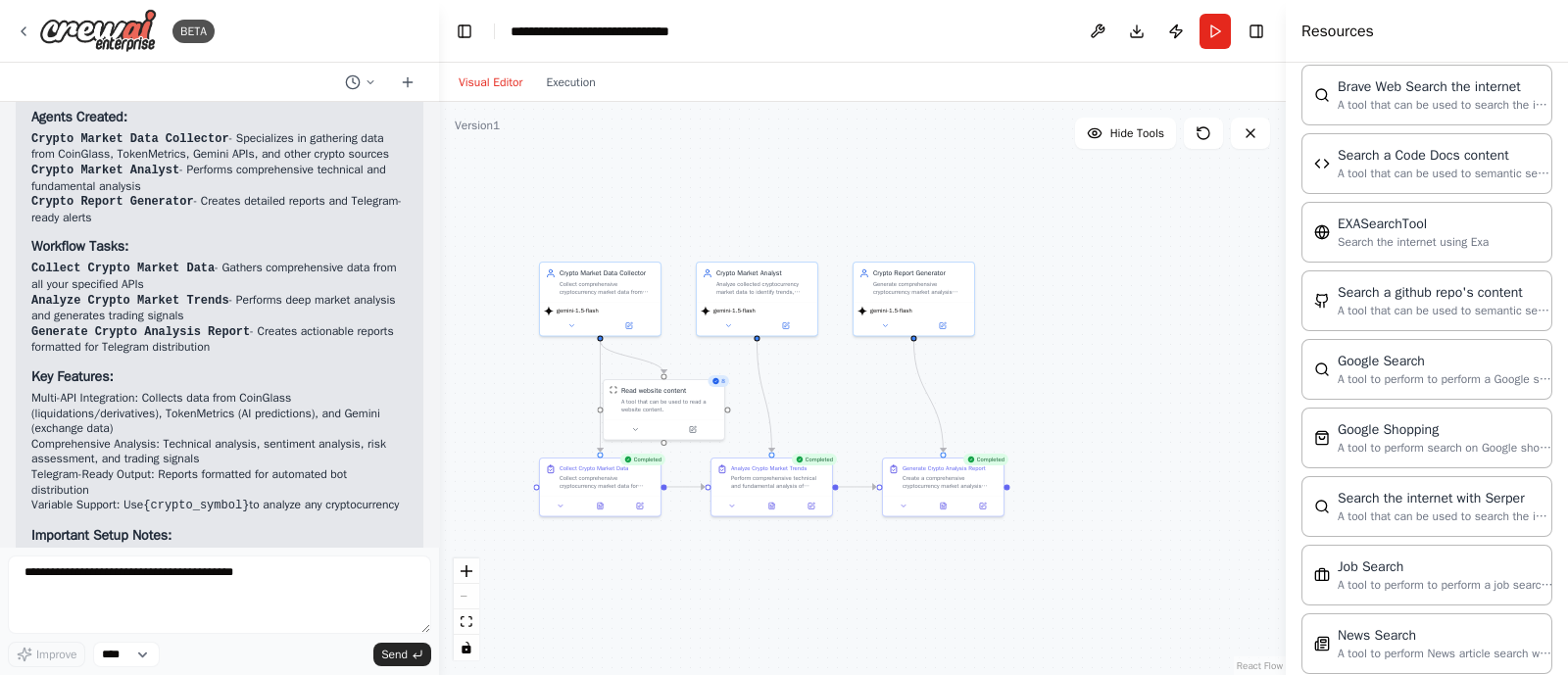 scroll, scrollTop: 686, scrollLeft: 0, axis: vertical 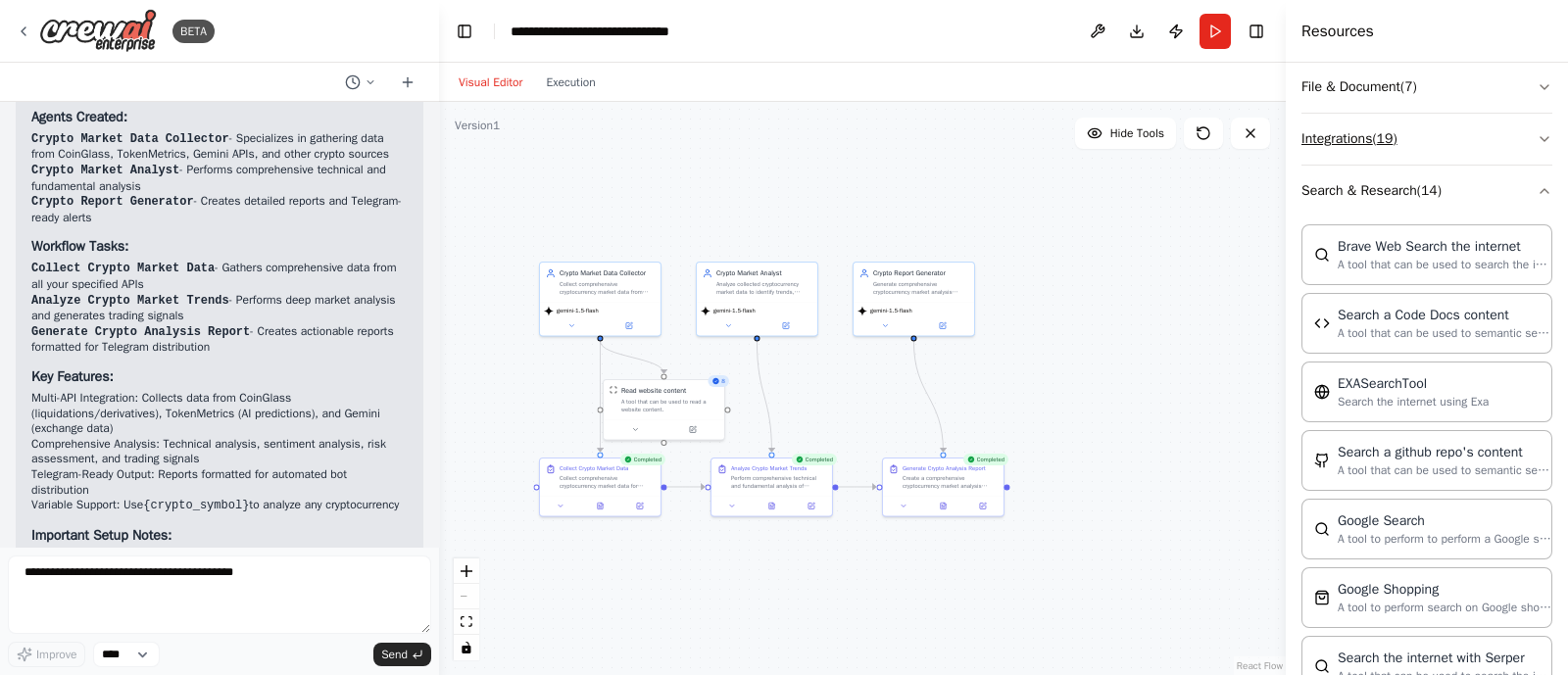 type 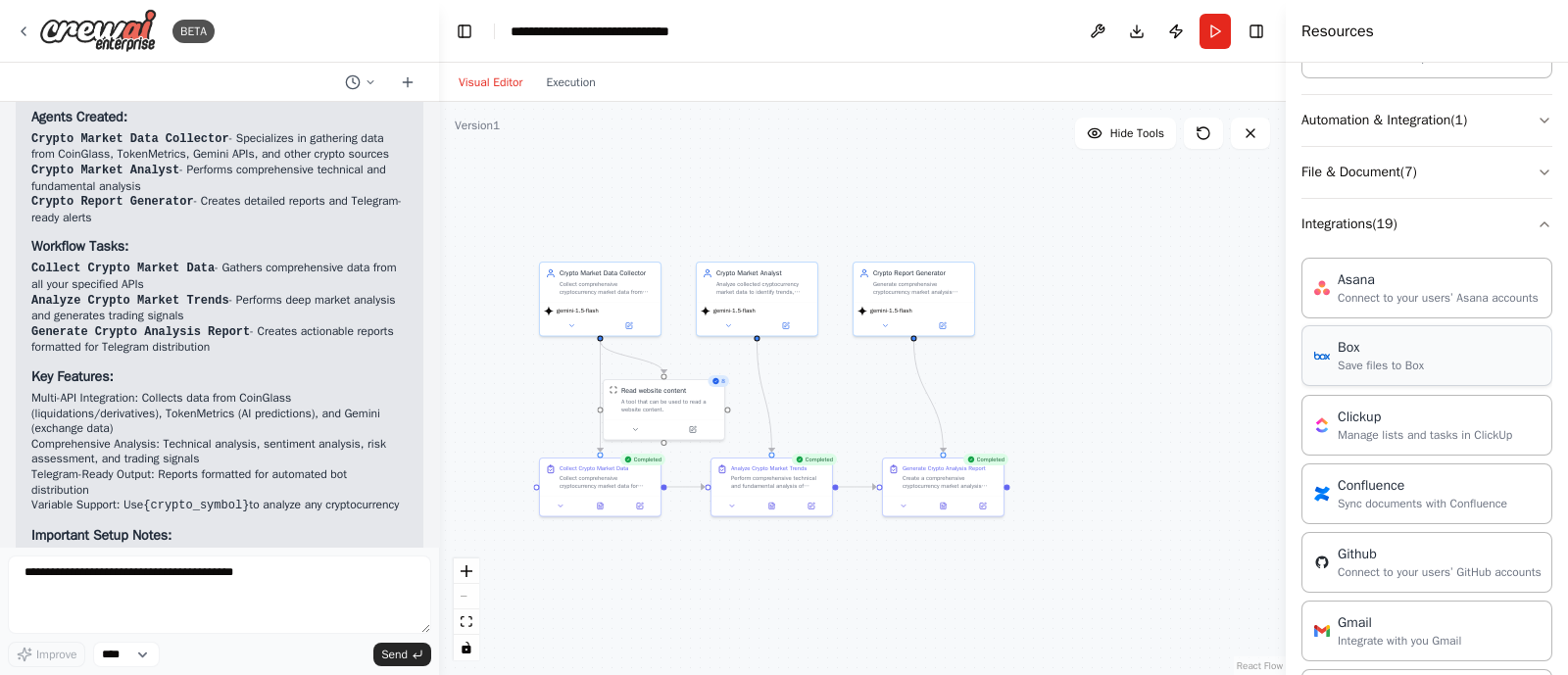 scroll, scrollTop: 576, scrollLeft: 0, axis: vertical 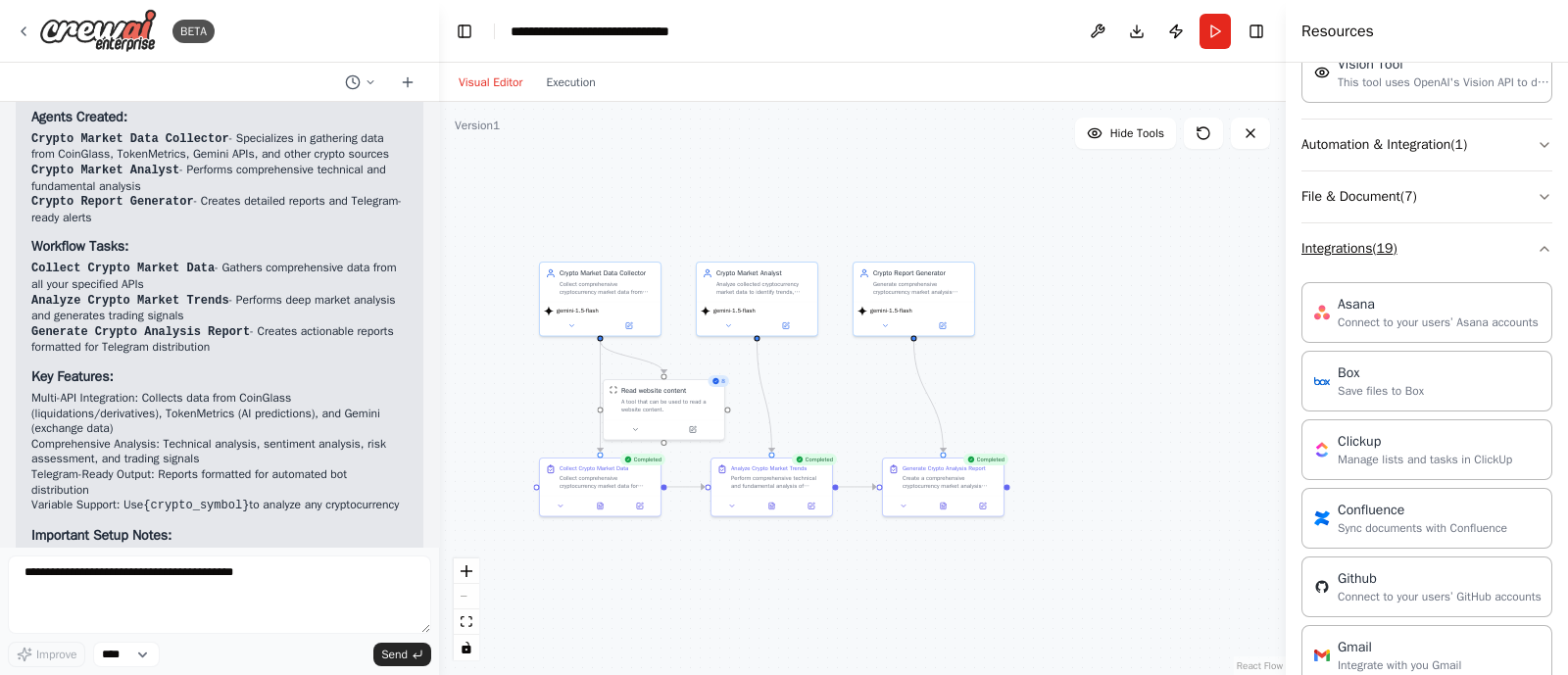 click on "Integrations  ( 19 )" at bounding box center [1427, 249] 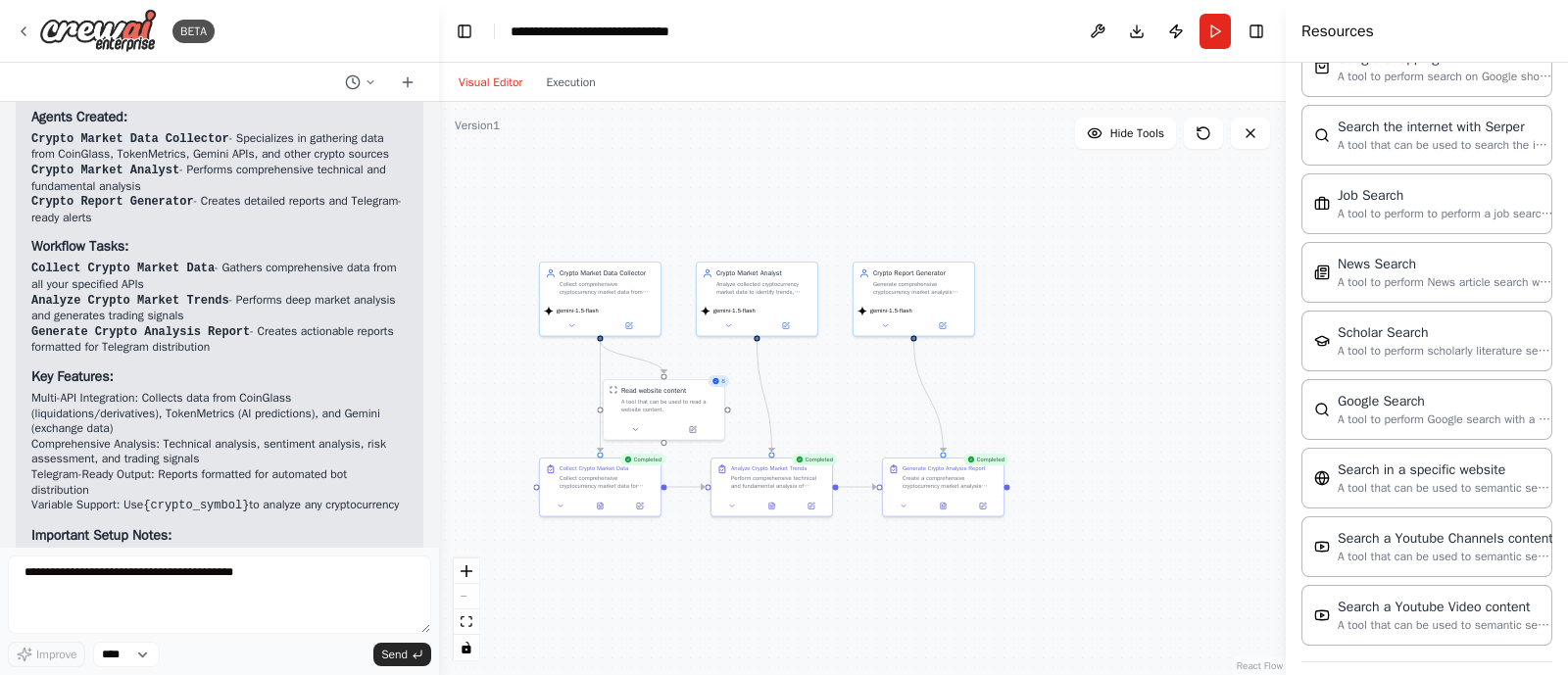 scroll, scrollTop: 1290, scrollLeft: 0, axis: vertical 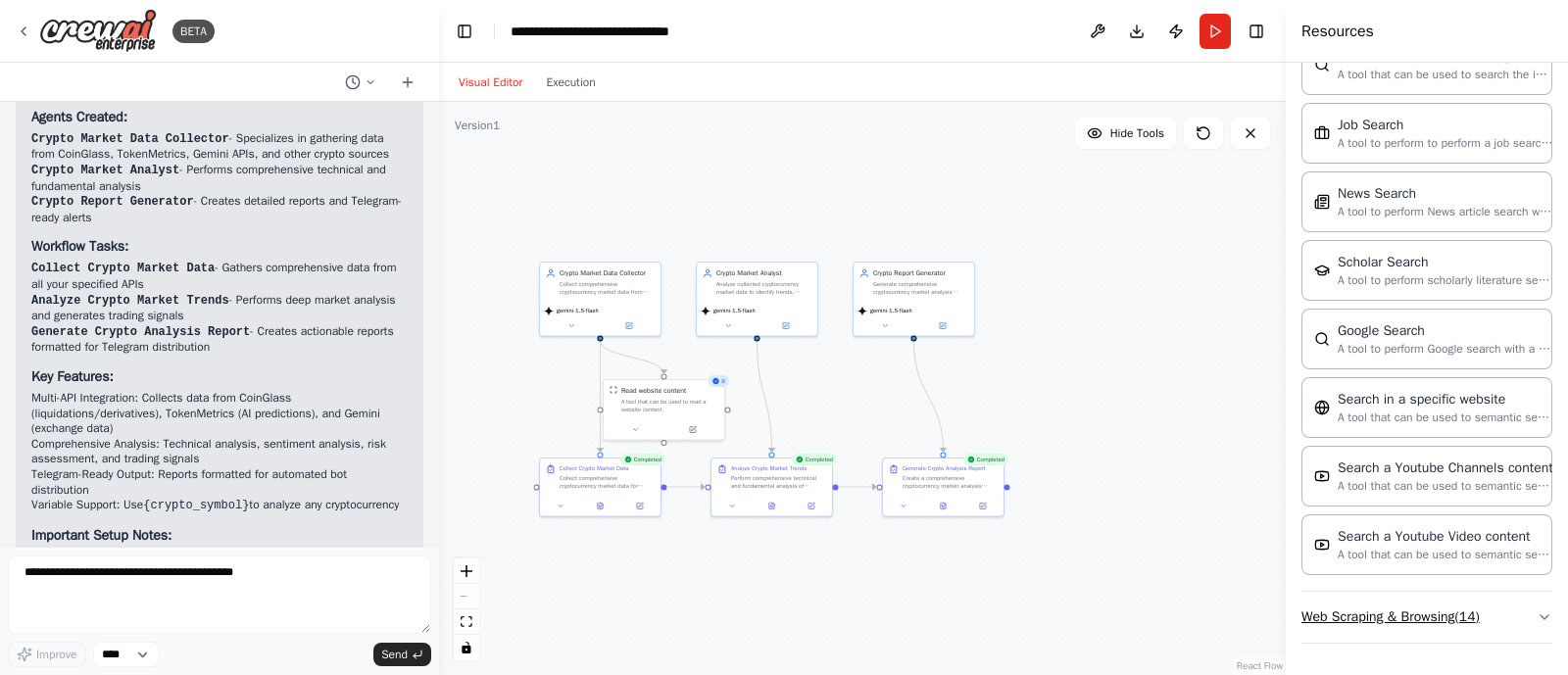 click on "Web Scraping & Browsing  ( 14 )" at bounding box center [1427, 617] 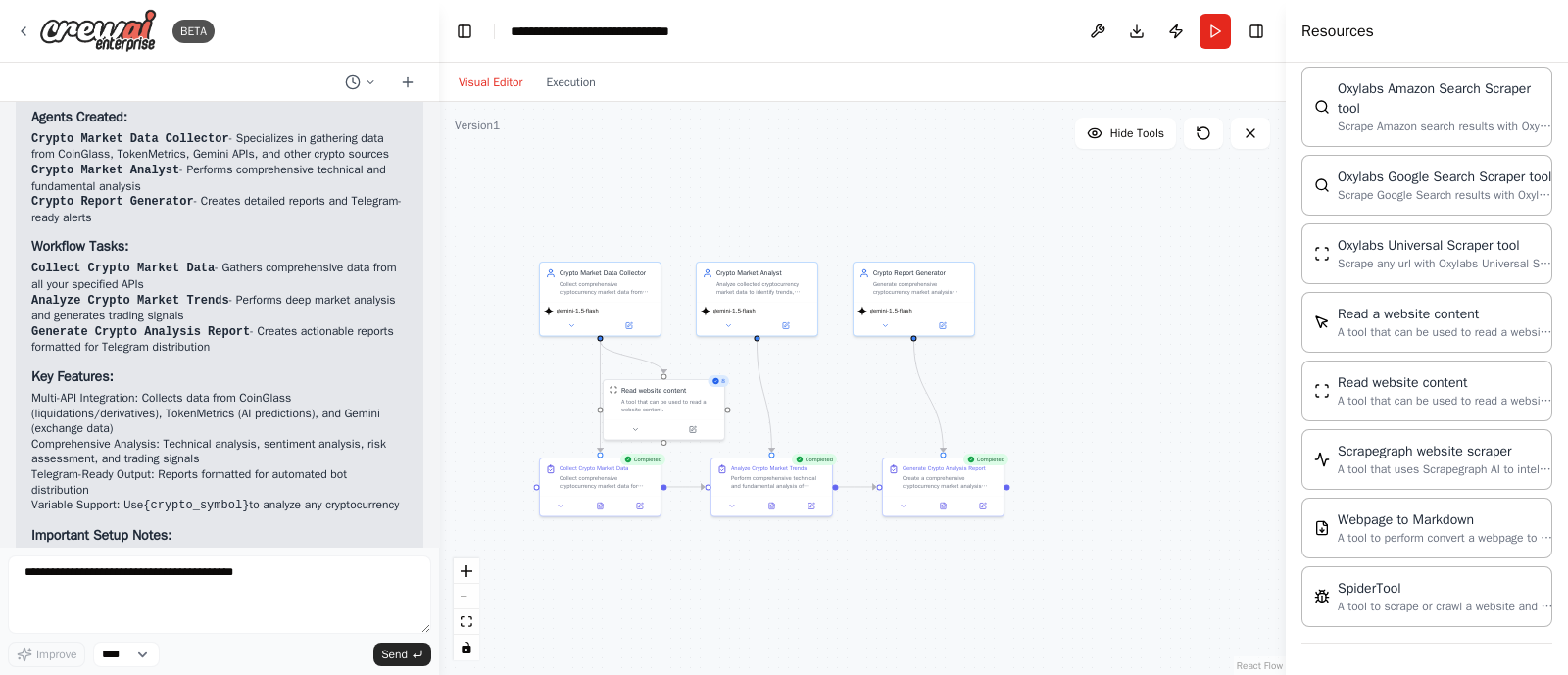 scroll, scrollTop: 2328, scrollLeft: 0, axis: vertical 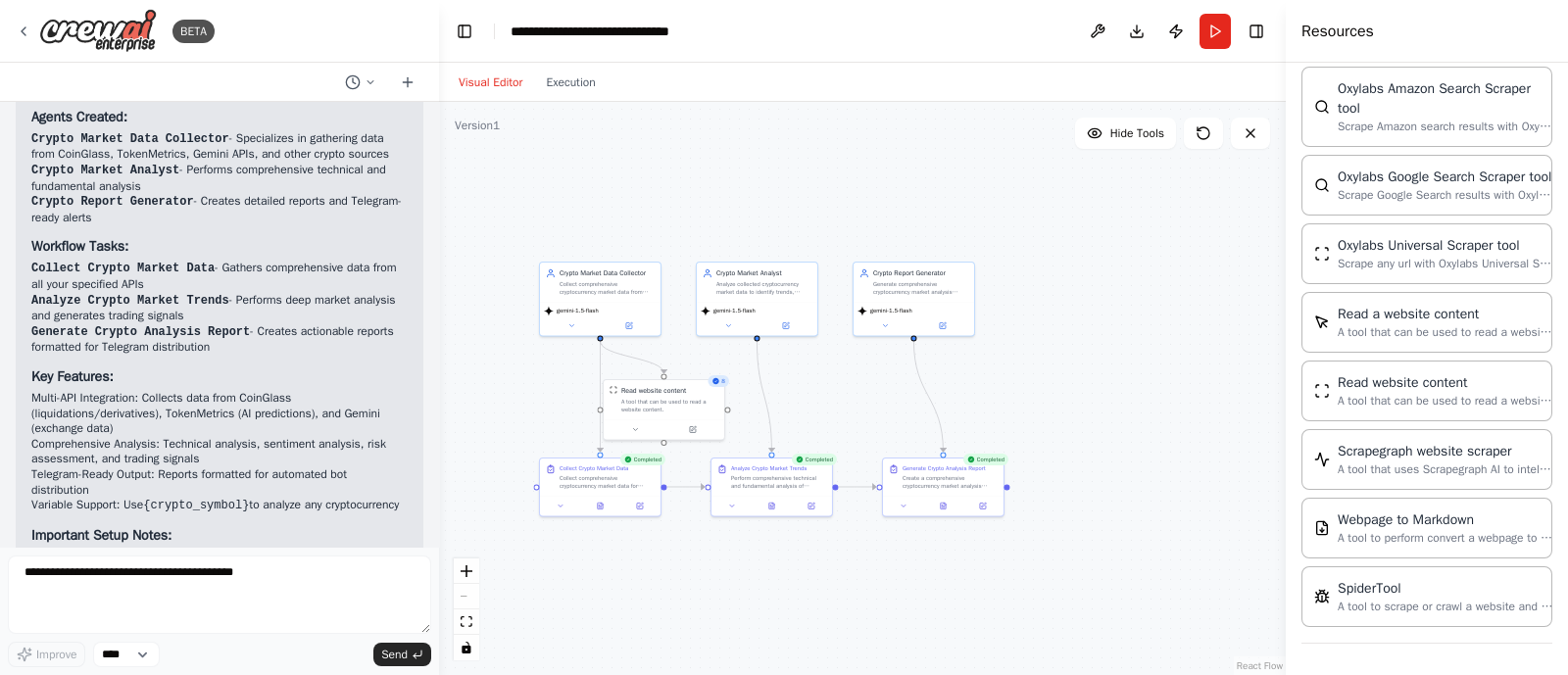 click on "Visual Editor Execution" at bounding box center [527, 82] 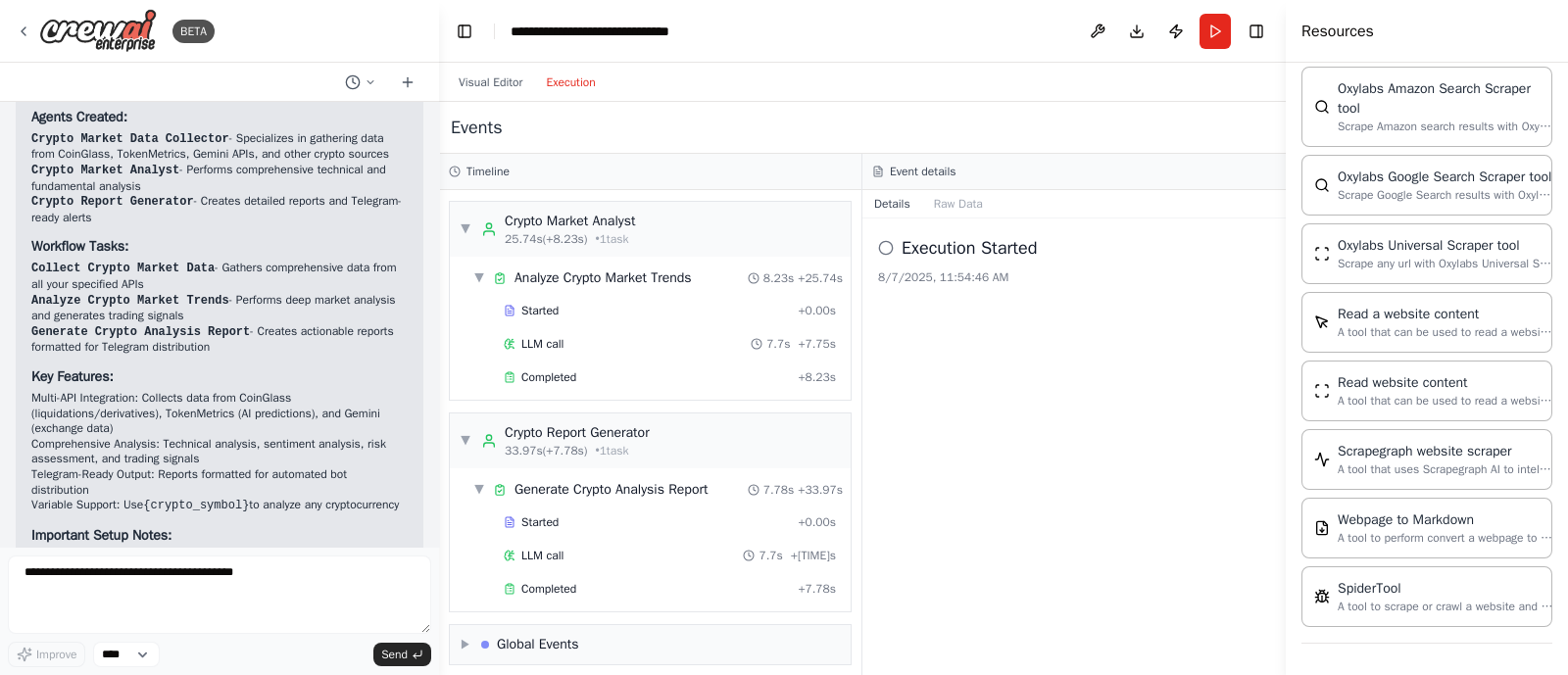 click on "Execution" at bounding box center (570, 82) 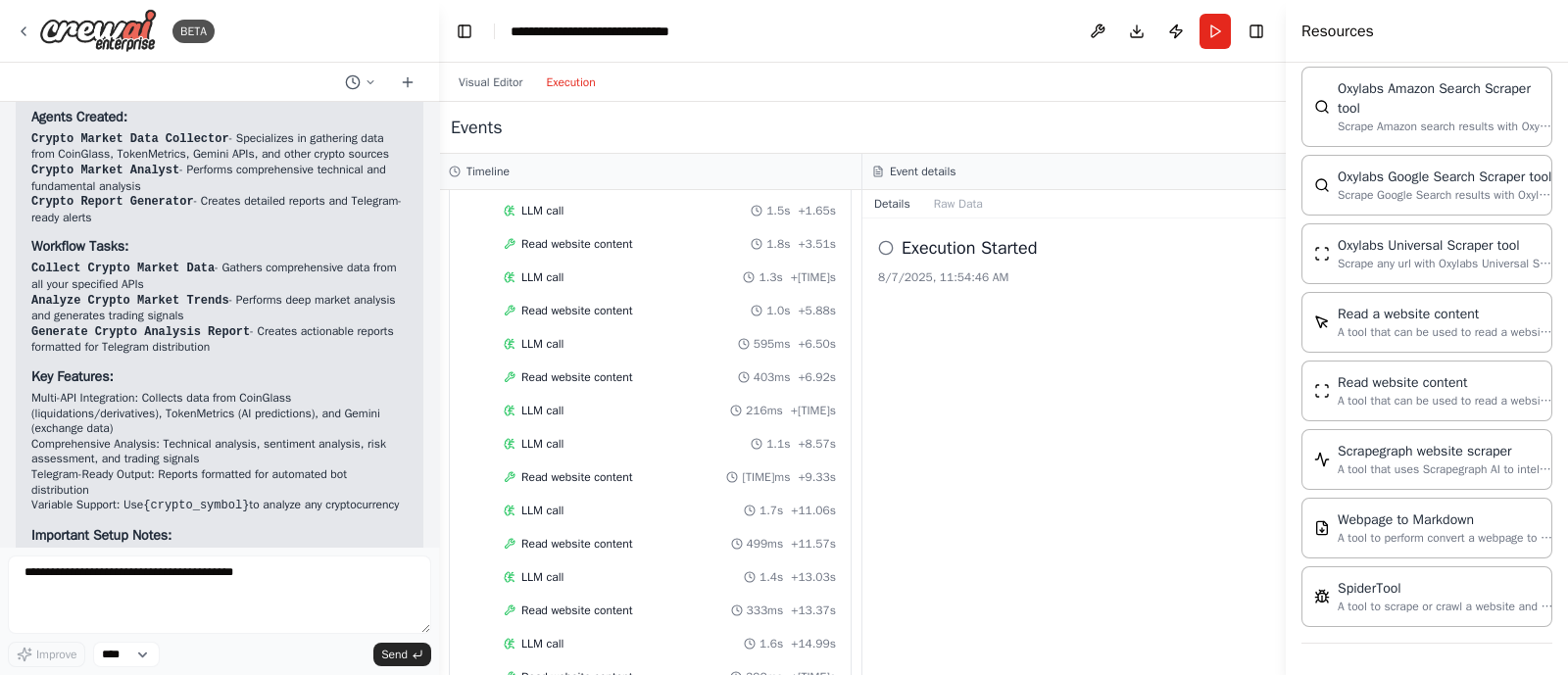 scroll, scrollTop: 0, scrollLeft: 0, axis: both 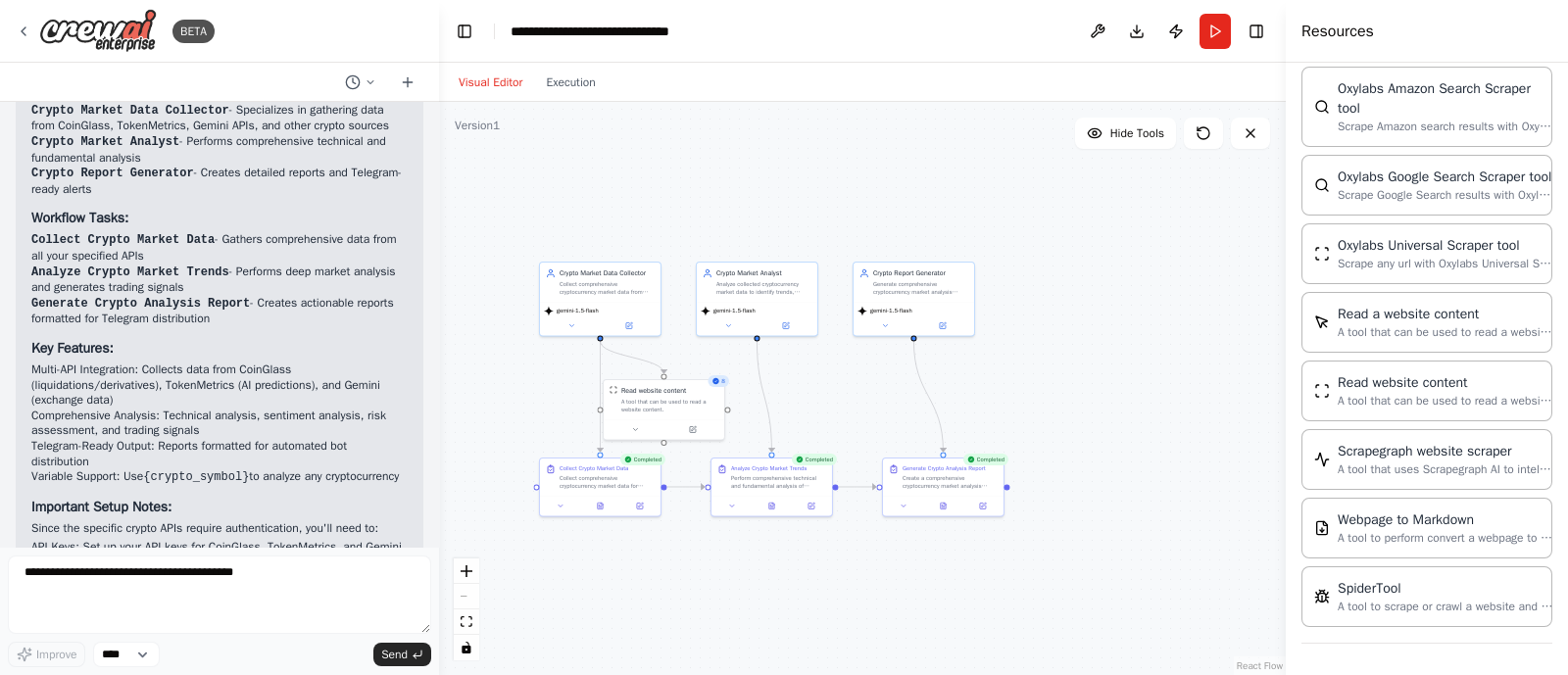 click on "Visual Editor" at bounding box center (490, 82) 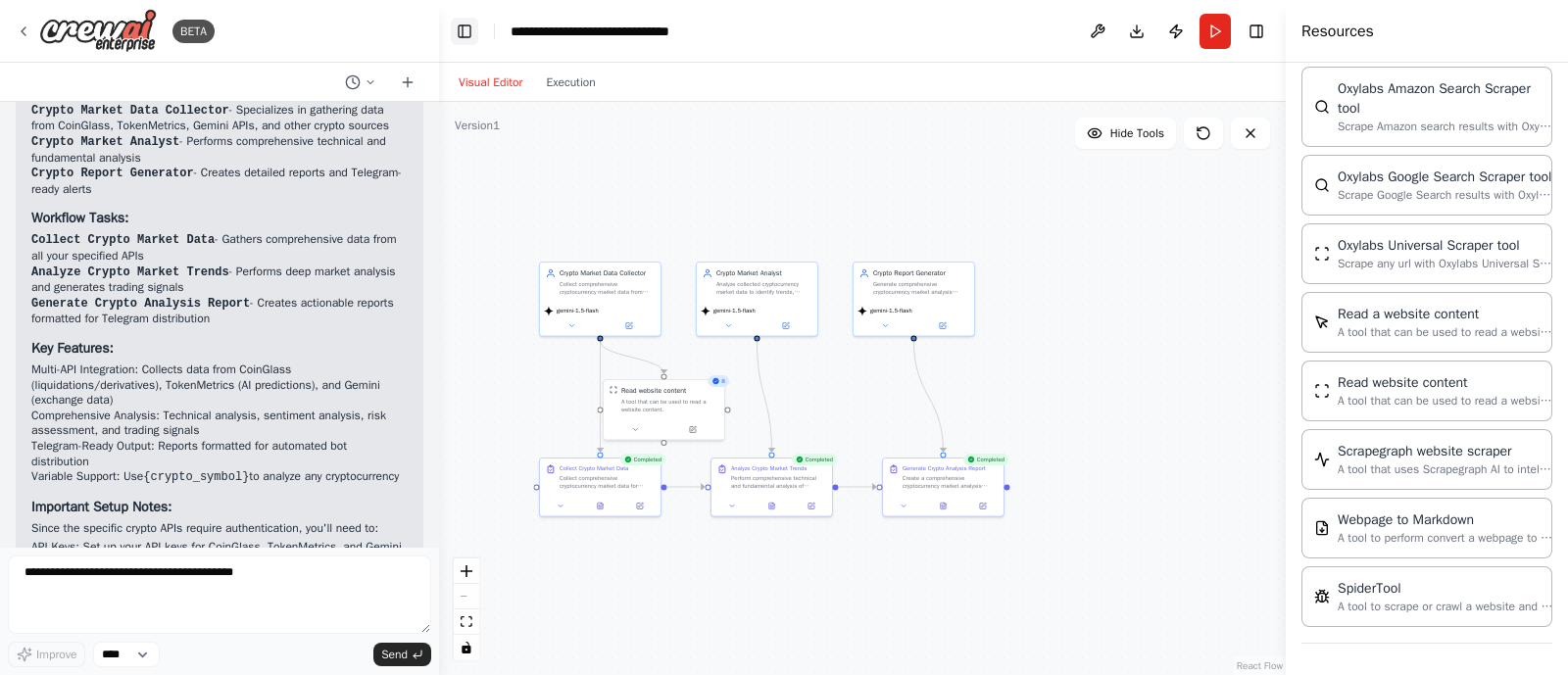 click on "Toggle Left Sidebar" at bounding box center (465, 31) 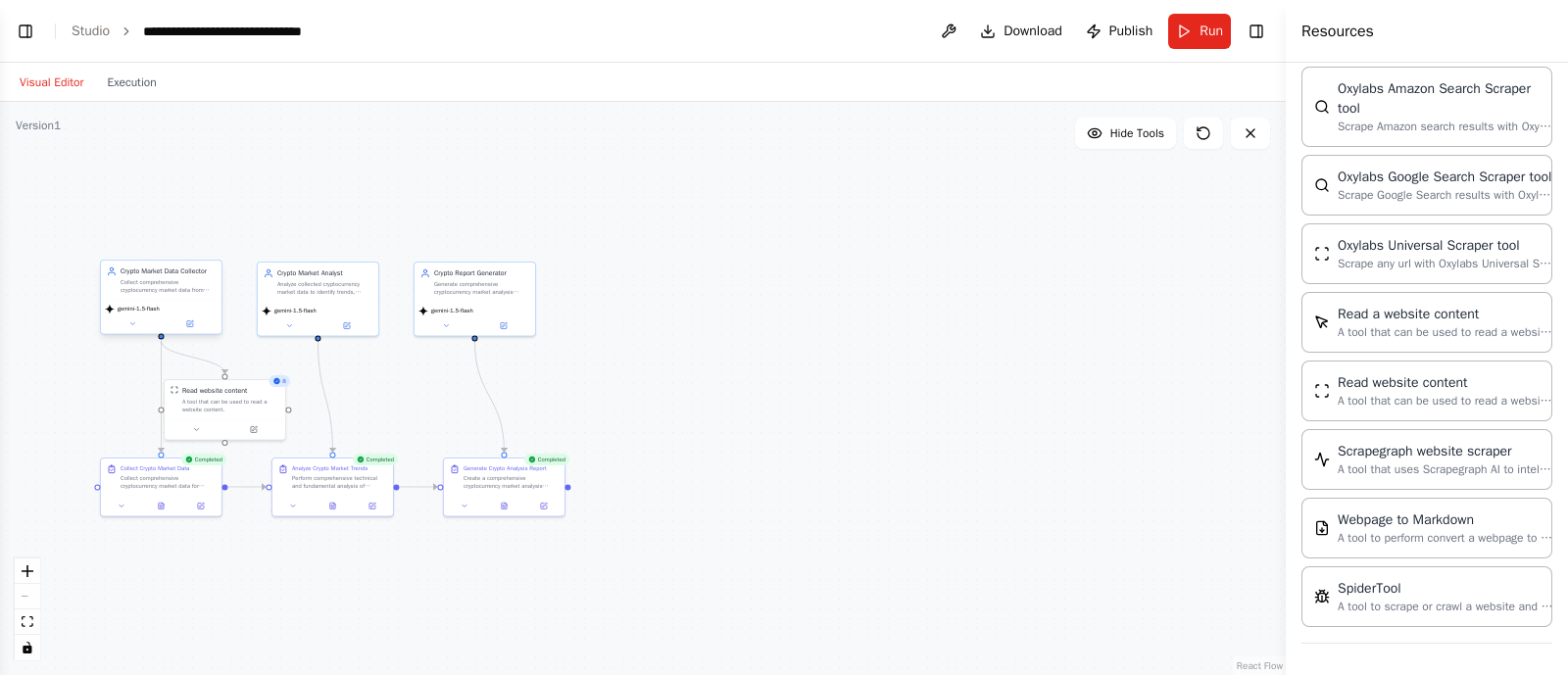 click on "Crypto Market Data Collector Collect comprehensive cryptocurrency market data from CoinGlass, TokenMetrics, Gemini, and other crypto data sources. Focus on gathering price data, market sentiment, liquidation data, and trading metrics for {crypto_symbol} and top cryptocurrencies." at bounding box center [161, 280] 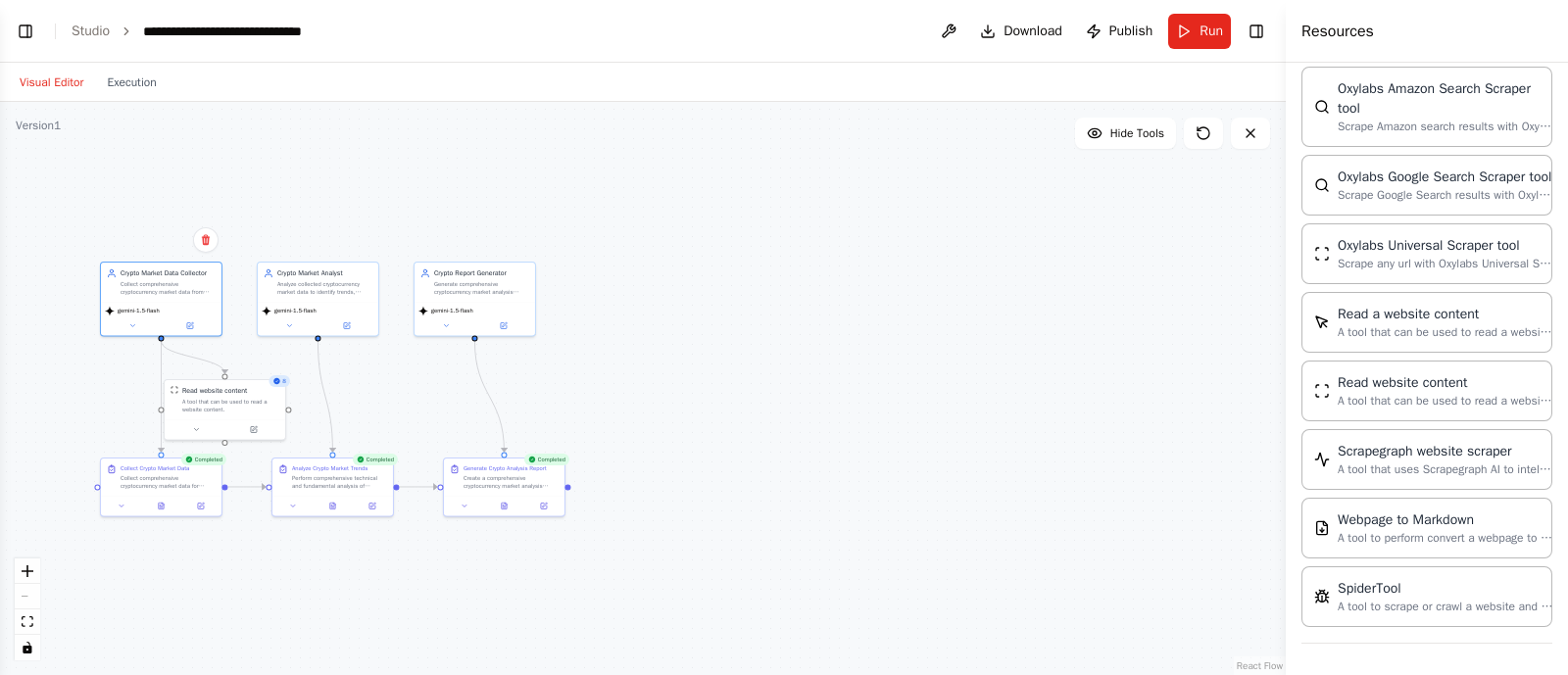 click on ".deletable-edge-delete-btn {
width: 20px;
height: 20px;
border: 0px solid #ffffff;
color: #6b7280;
background-color: #f8fafc;
cursor: pointer;
border-radius: 50%;
font-size: 12px;
padding: 3px;
display: flex;
align-items: center;
justify-content: center;
transition: all 0.2s cubic-bezier(0.4, 0, 0.2, 1);
box-shadow: 0 2px 4px rgba(0, 0, 0, 0.1);
}
.deletable-edge-delete-btn:hover {
background-color: #ef4444;
color: #ffffff;
border-color: #dc2626;
transform: scale(1.1);
box-shadow: 0 4px 12px rgba(239, 68, 68, 0.4);
}
.deletable-edge-delete-btn:active {
transform: scale(0.95);
box-shadow: 0 2px 4px rgba(239, 68, 68, 0.3);
}
Crypto Market Data Collector gemini-1.5-flash 8 Read website content" at bounding box center (643, 388) 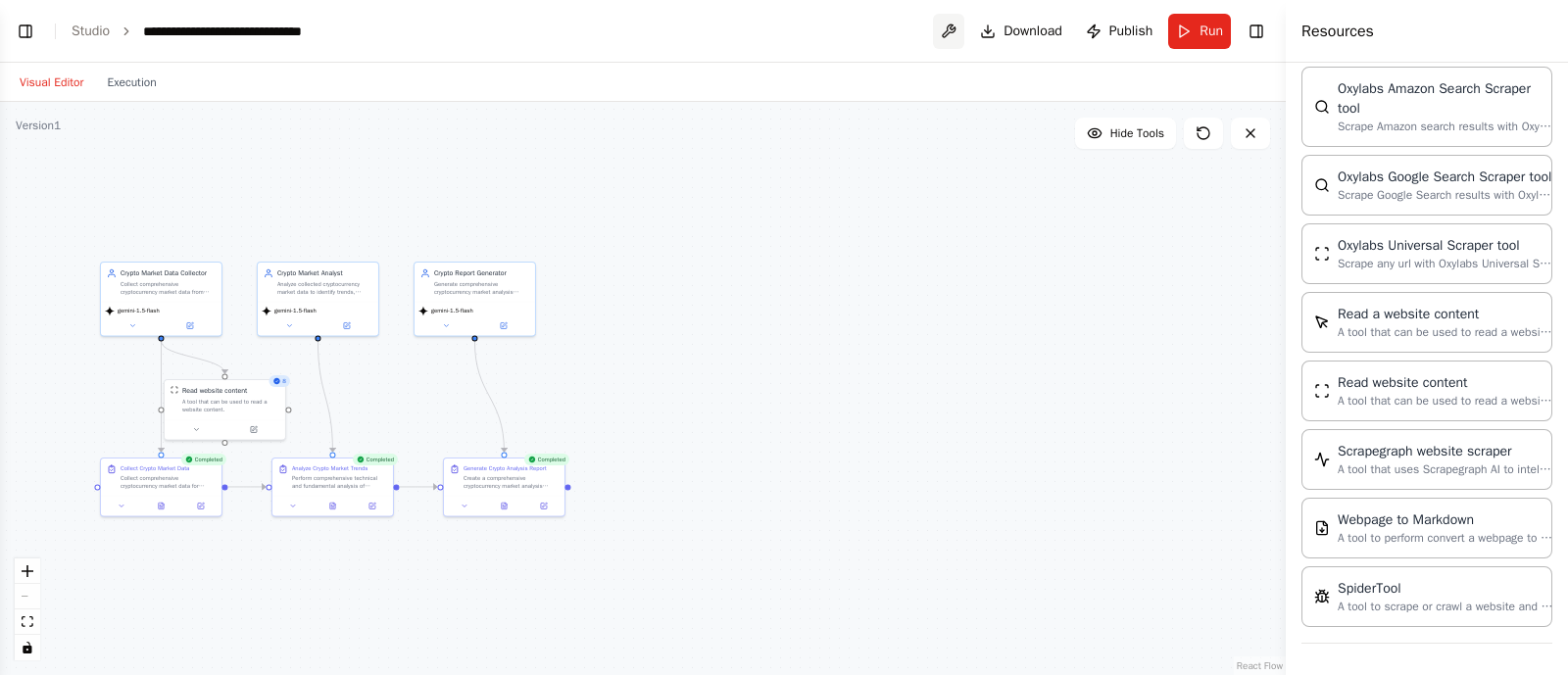 click at bounding box center [949, 31] 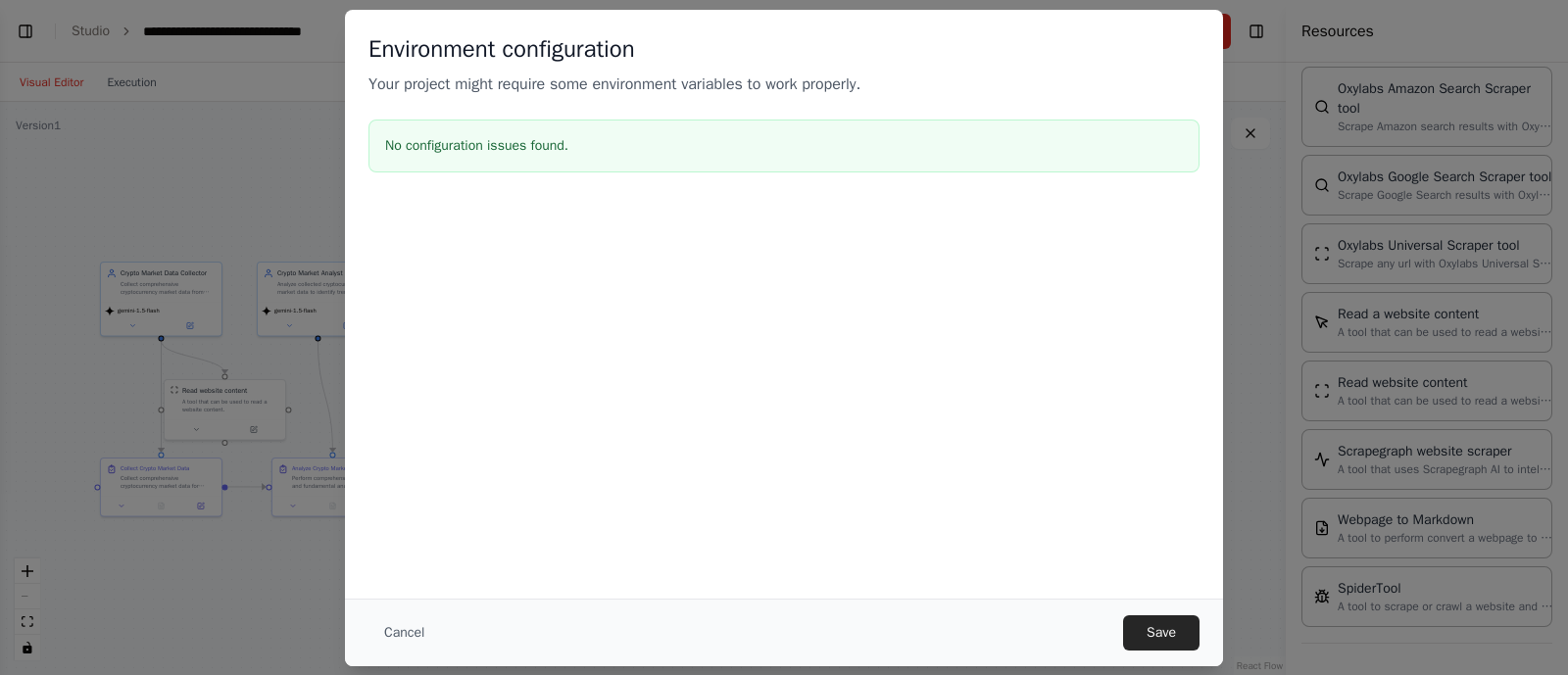 click on "Environment configuration Your project might require some environment variables to work properly. No configuration issues found. Cancel Save" at bounding box center [784, 337] 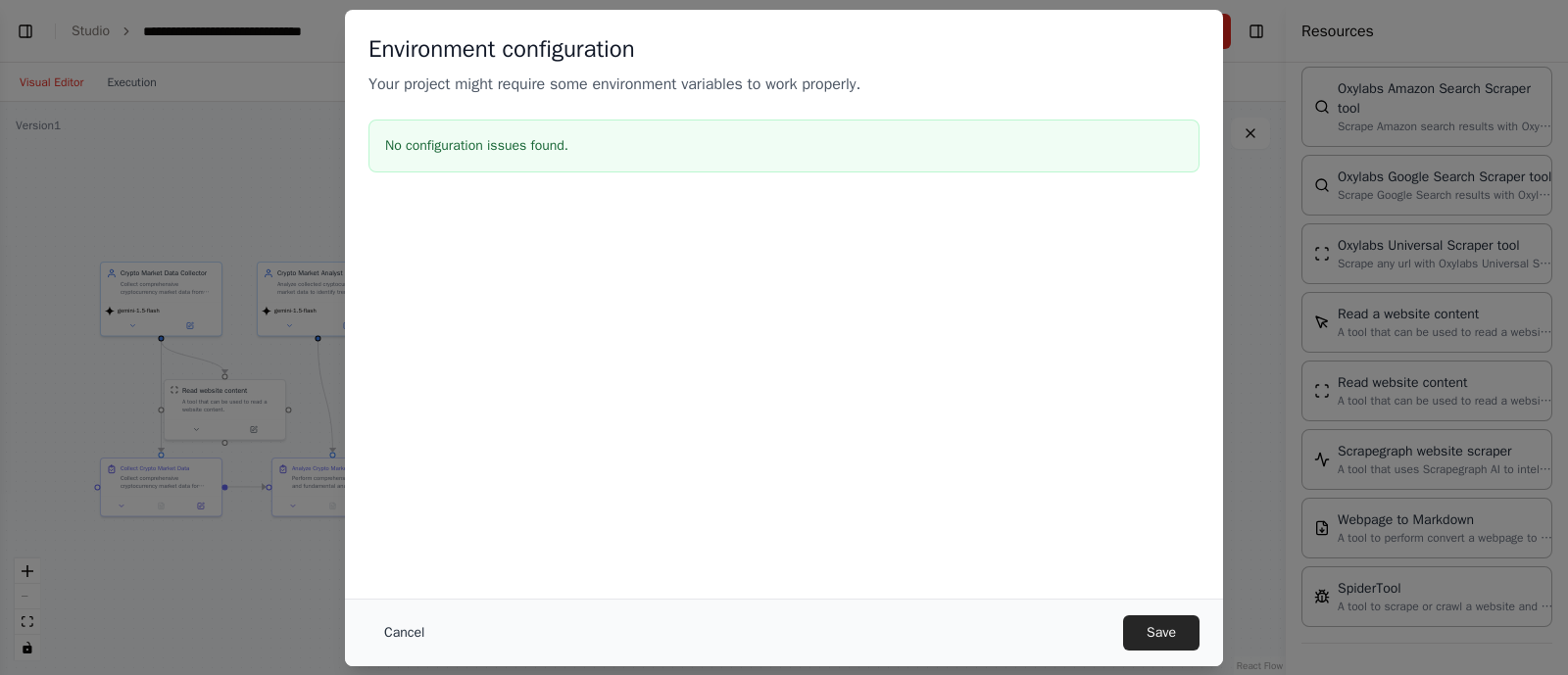 click on "Cancel" at bounding box center (404, 633) 